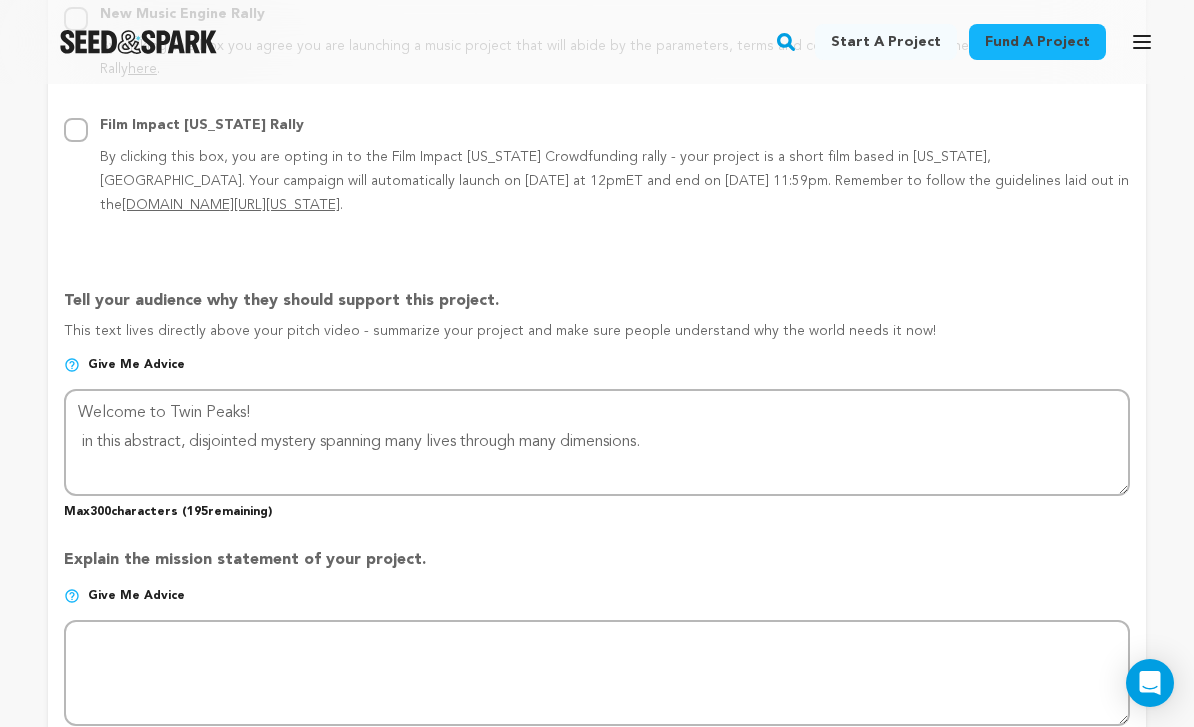 scroll, scrollTop: 1427, scrollLeft: 0, axis: vertical 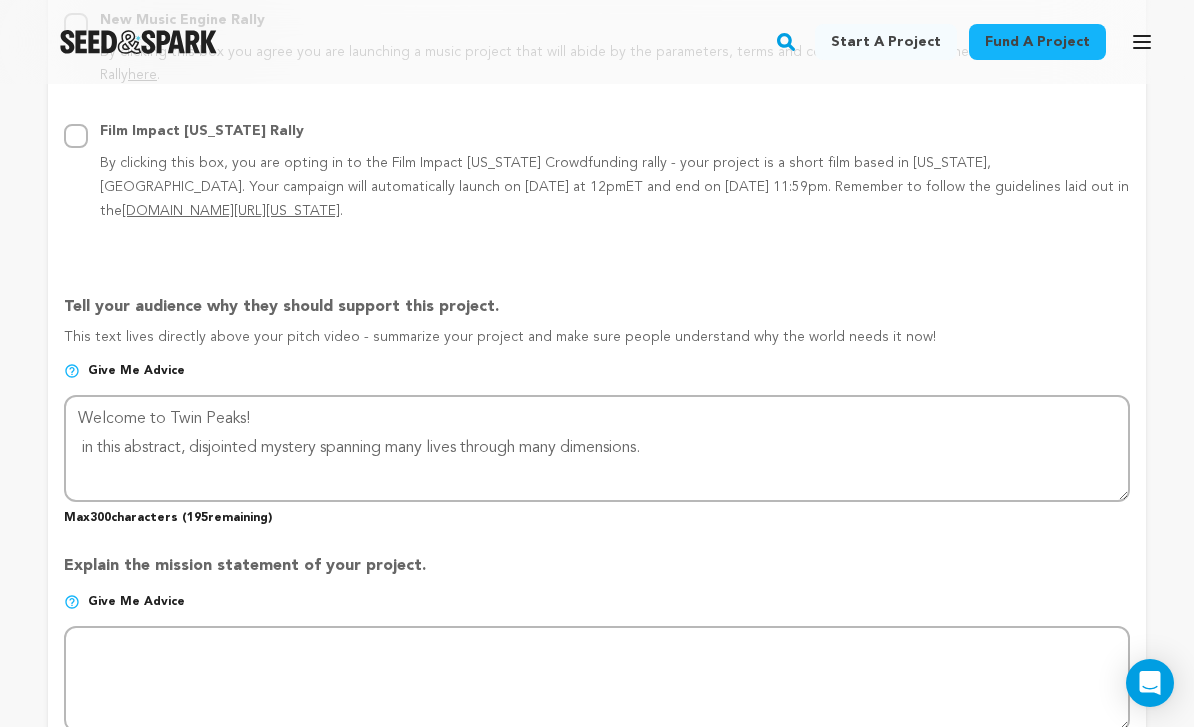 drag, startPoint x: 253, startPoint y: 362, endPoint x: 1, endPoint y: 362, distance: 252 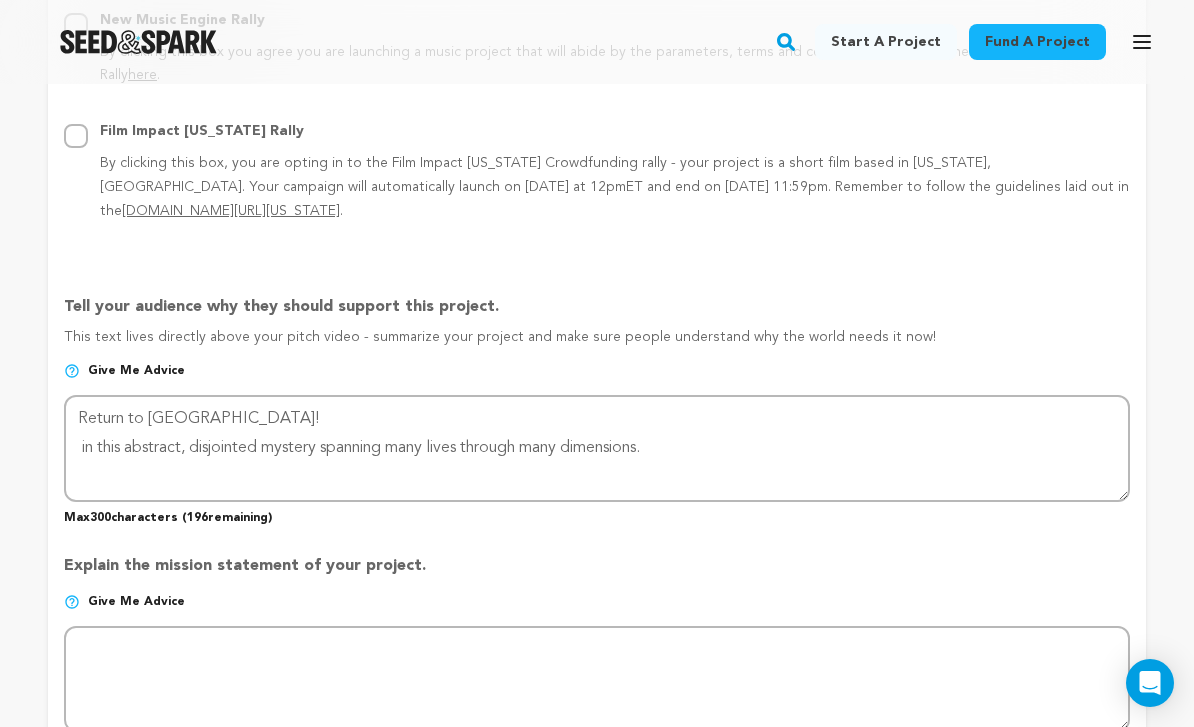 drag, startPoint x: 673, startPoint y: 389, endPoint x: 67, endPoint y: 406, distance: 606.2384 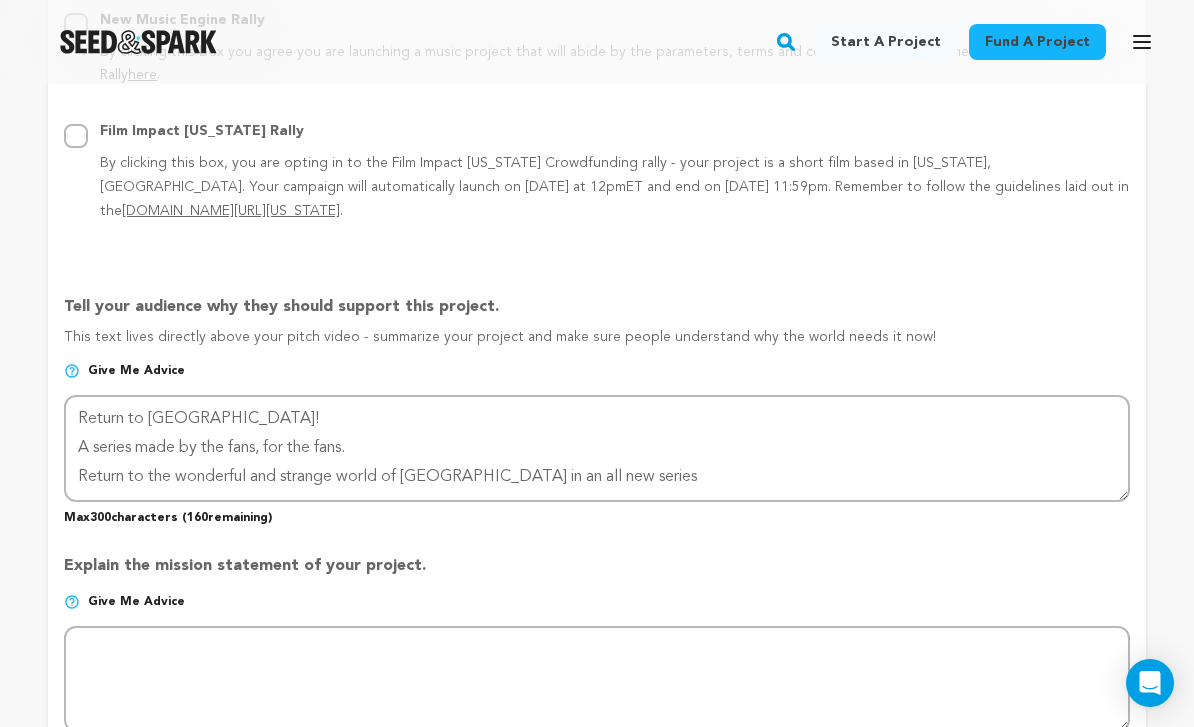 drag, startPoint x: 369, startPoint y: 392, endPoint x: 60, endPoint y: 364, distance: 310.26602 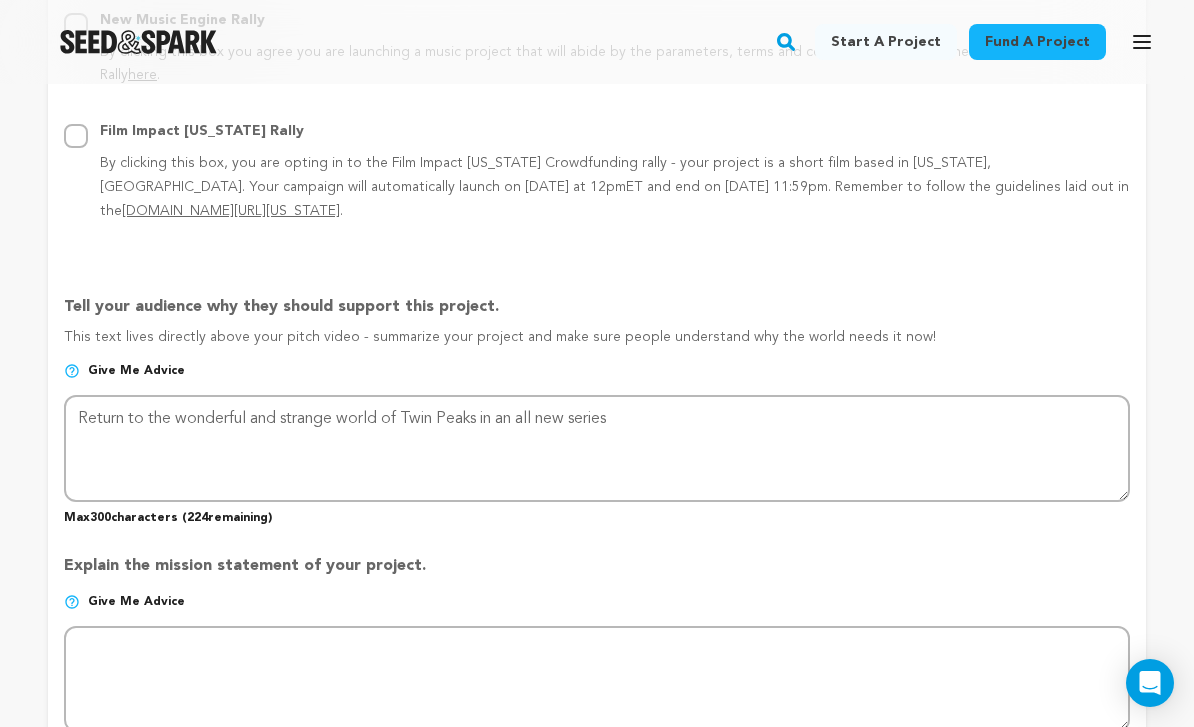 click at bounding box center [597, 448] 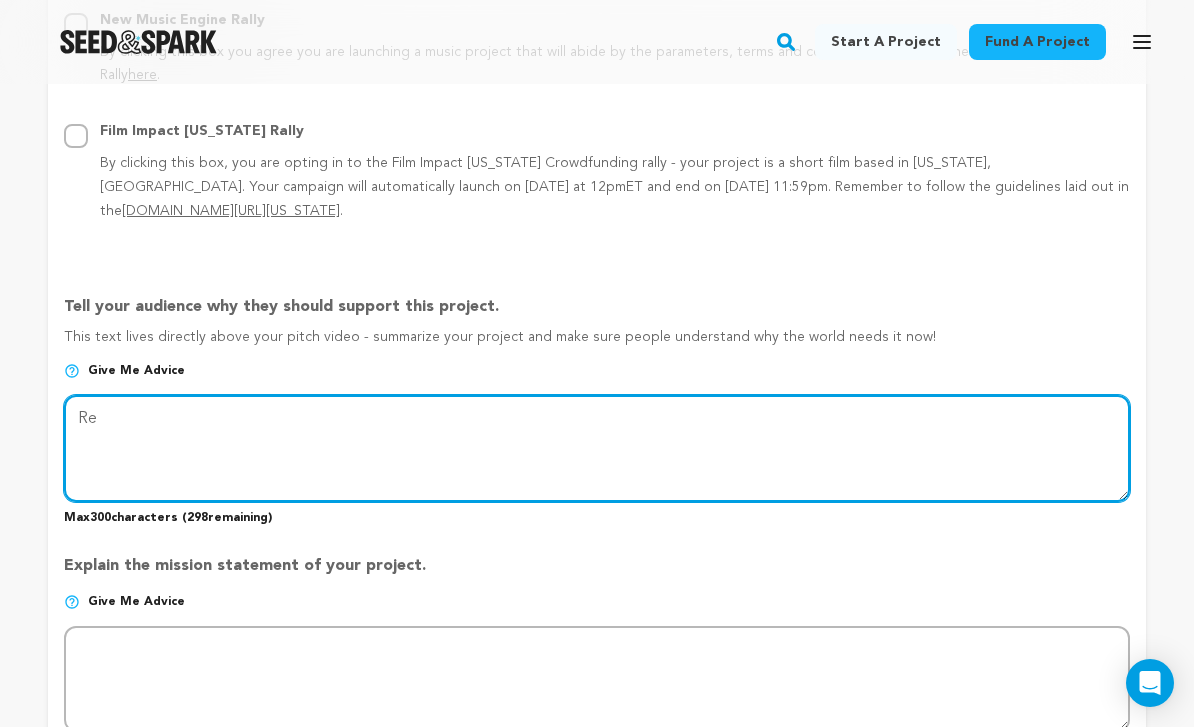type on "R" 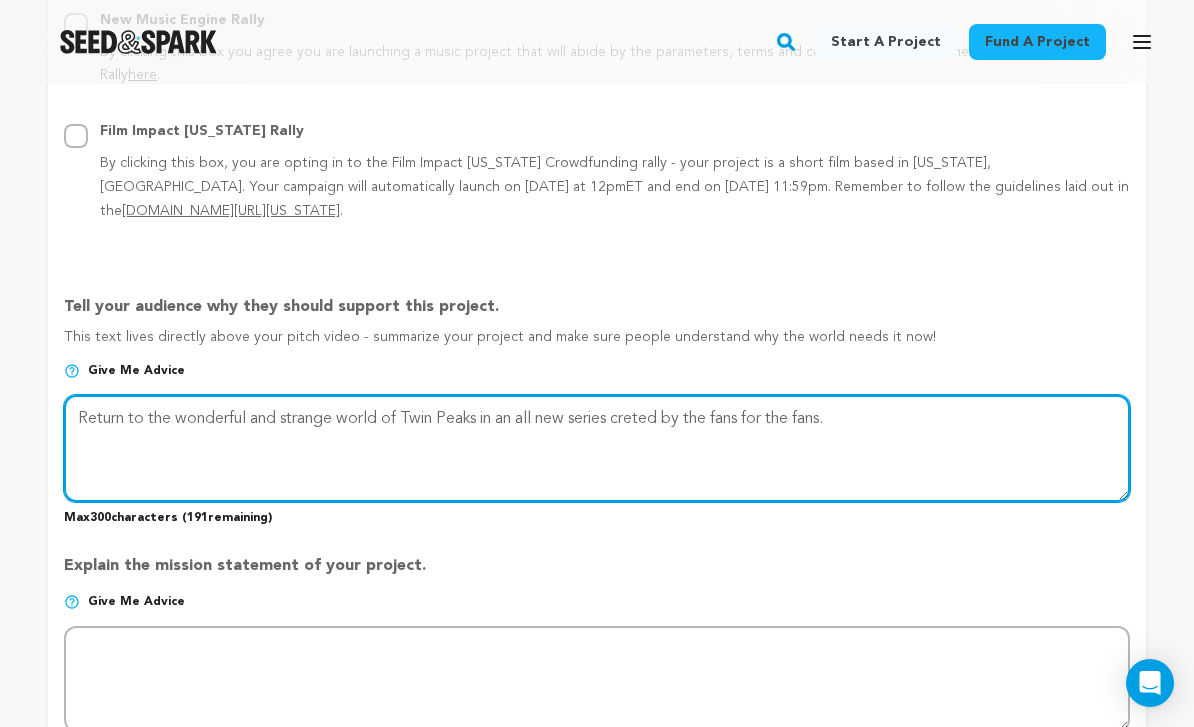 click at bounding box center (597, 448) 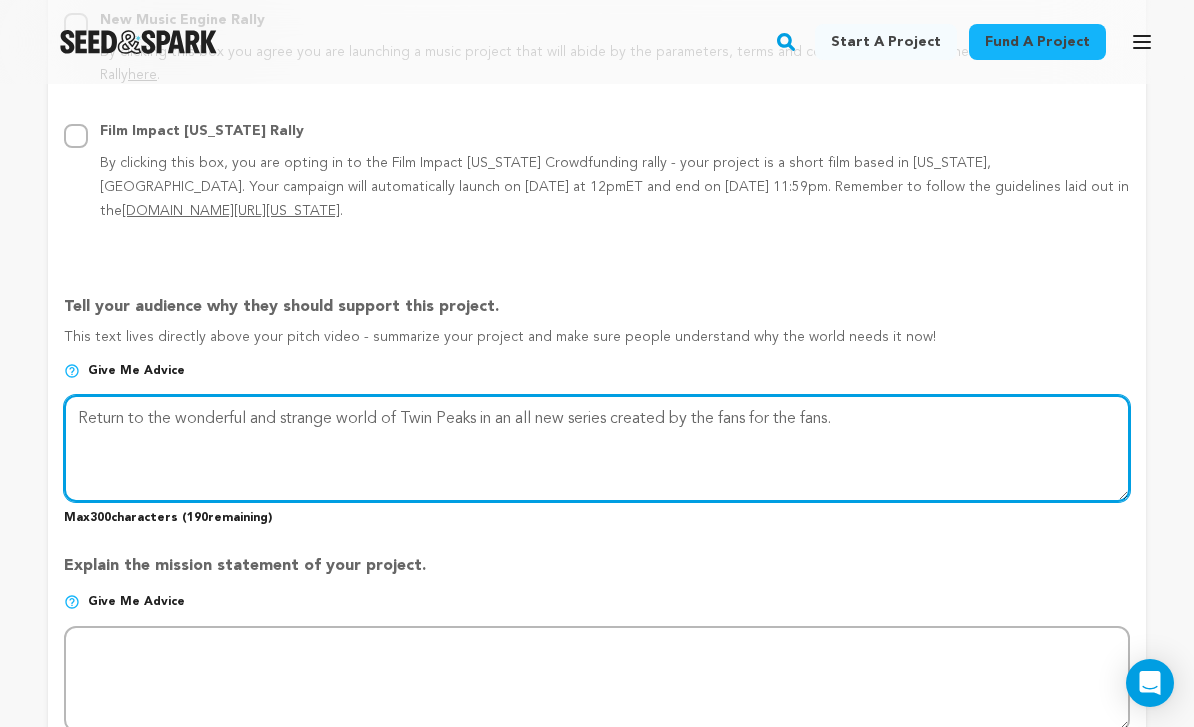 click at bounding box center [597, 448] 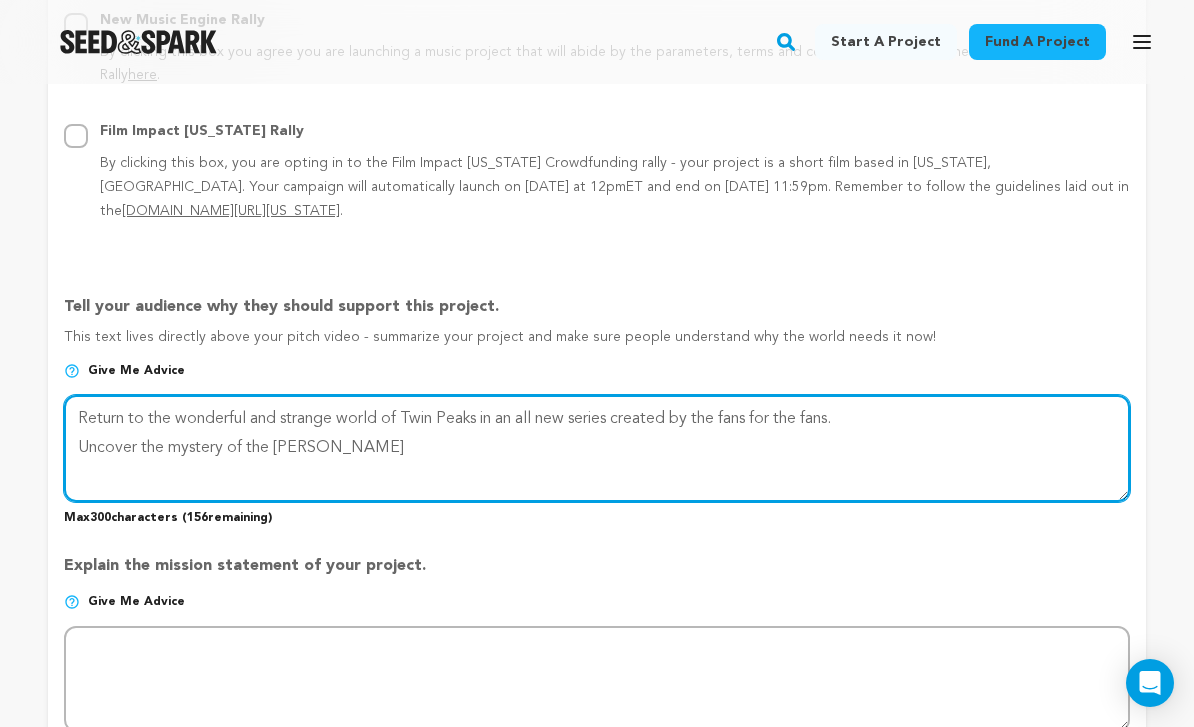 click at bounding box center [597, 448] 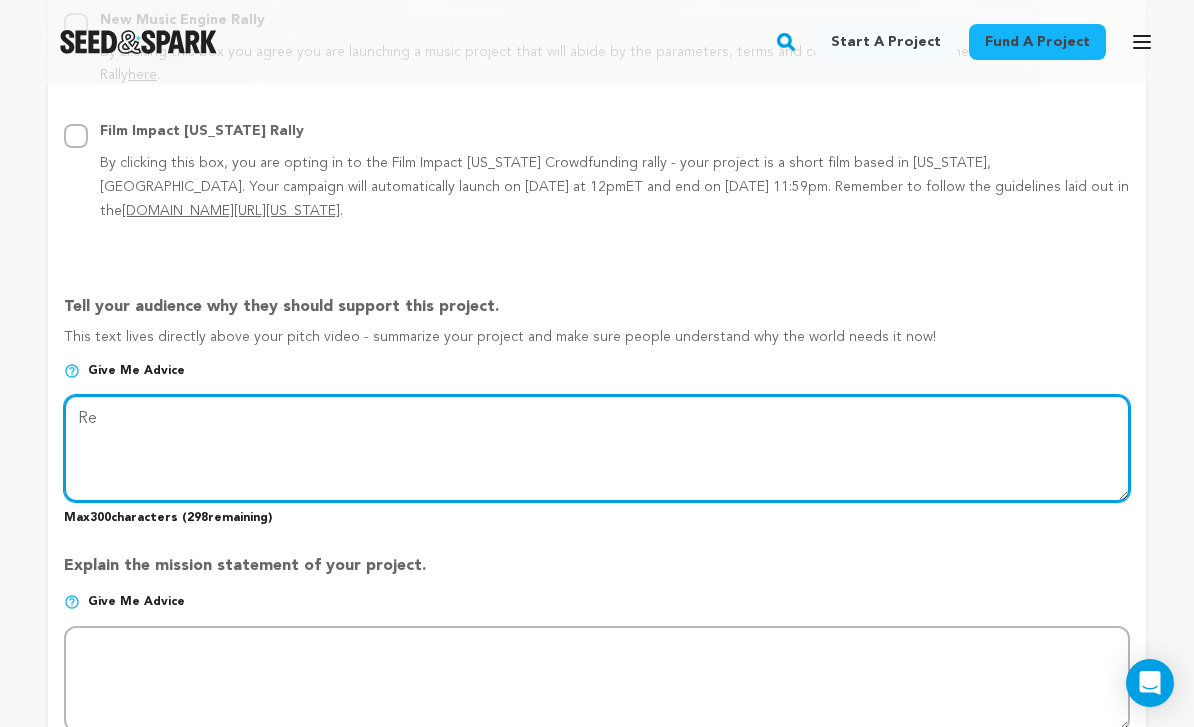 type on "R" 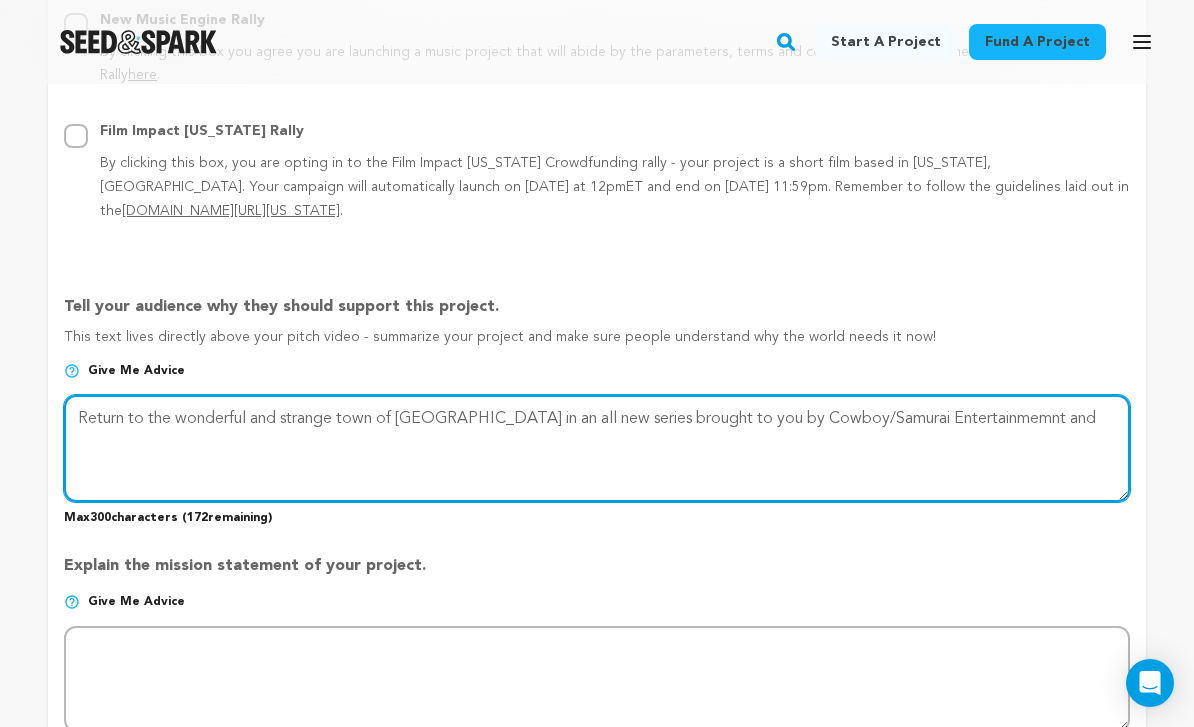 click at bounding box center [597, 448] 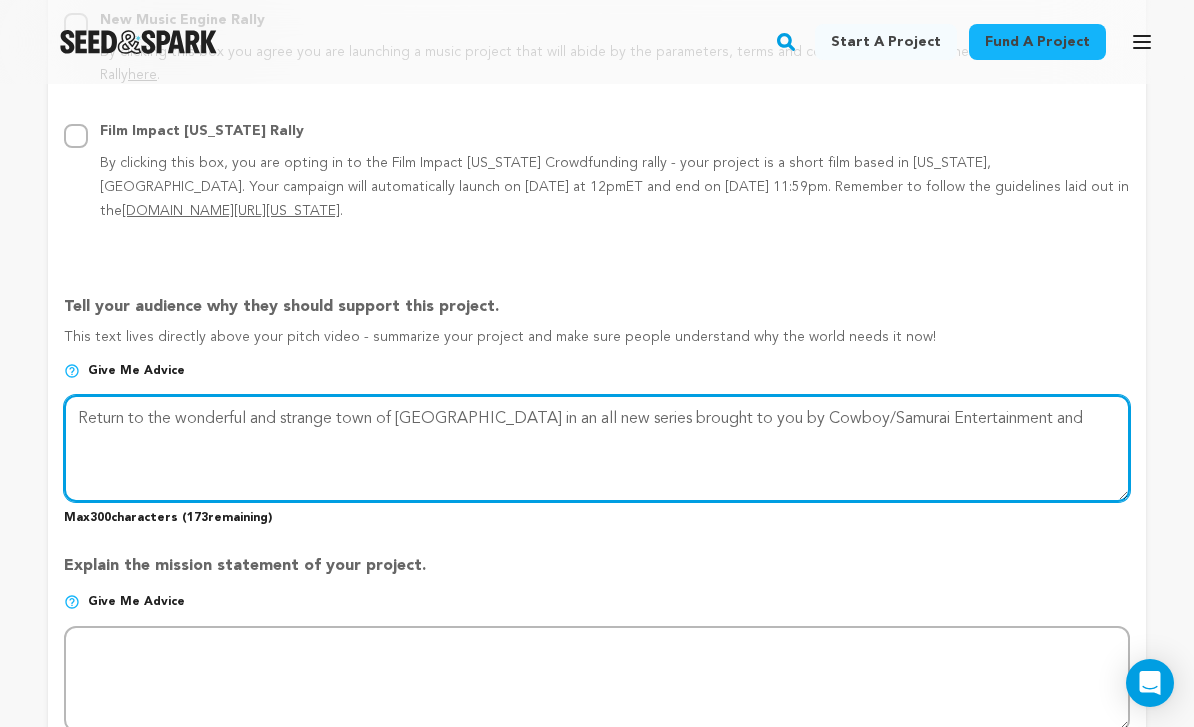 click at bounding box center [597, 448] 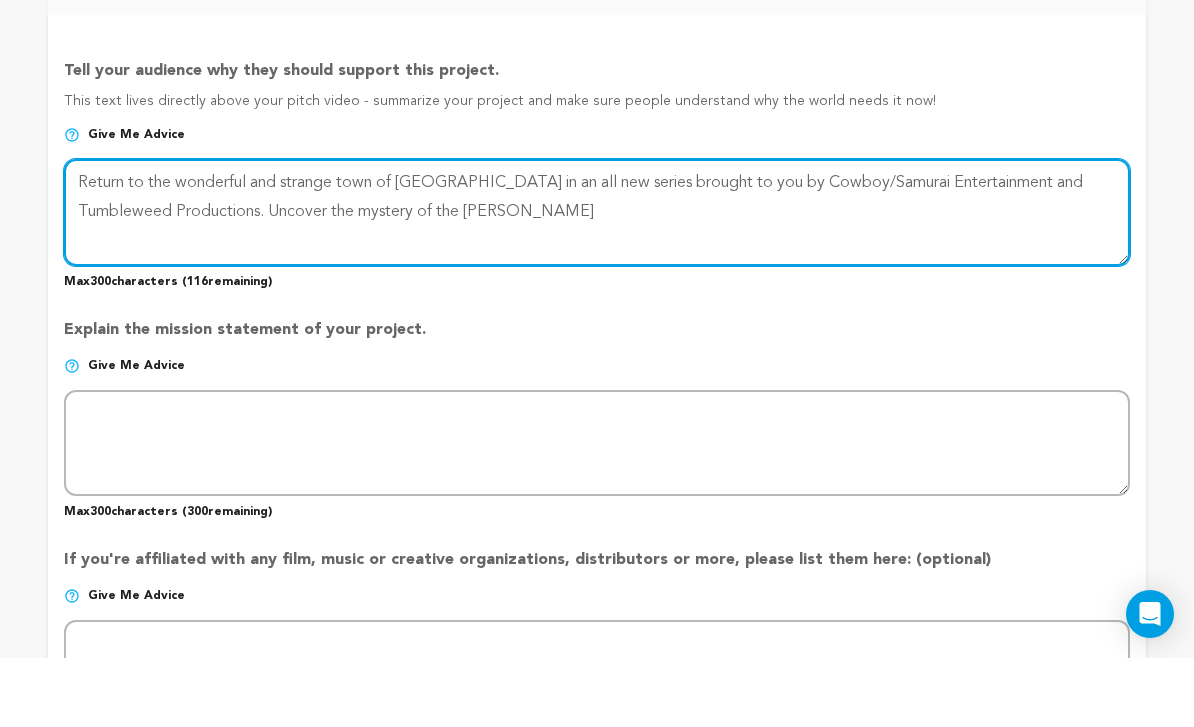 scroll, scrollTop: 1634, scrollLeft: 0, axis: vertical 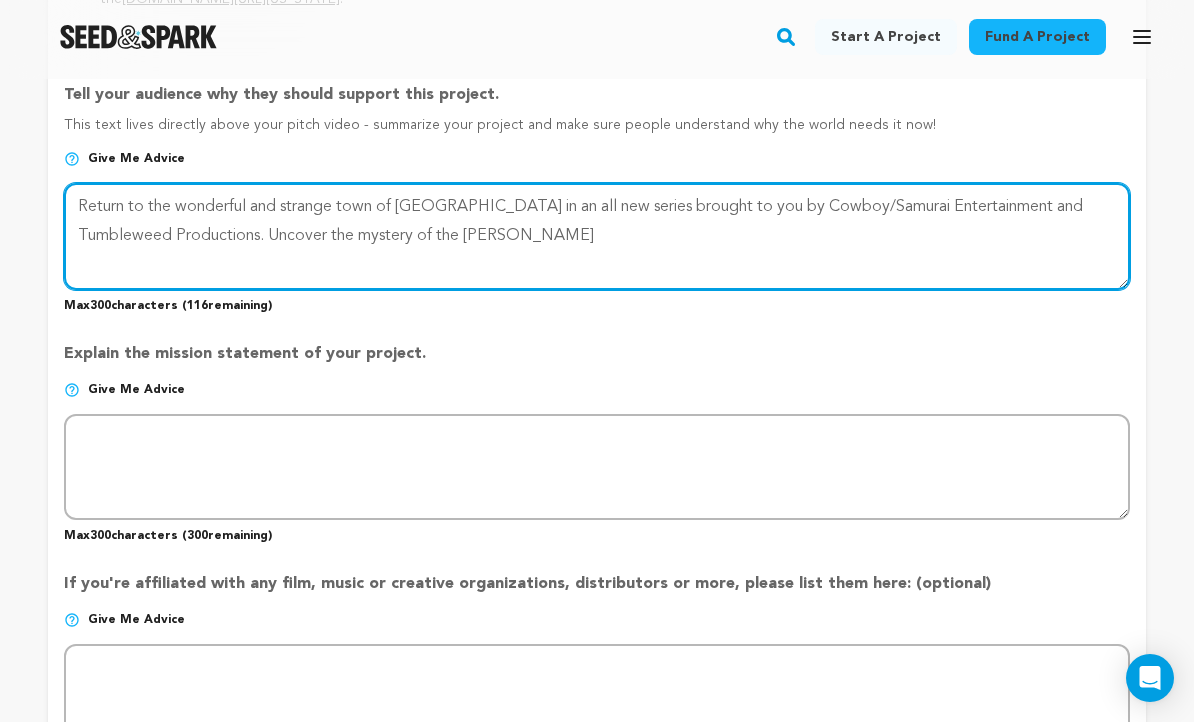 drag, startPoint x: 422, startPoint y: 186, endPoint x: 209, endPoint y: 171, distance: 213.52751 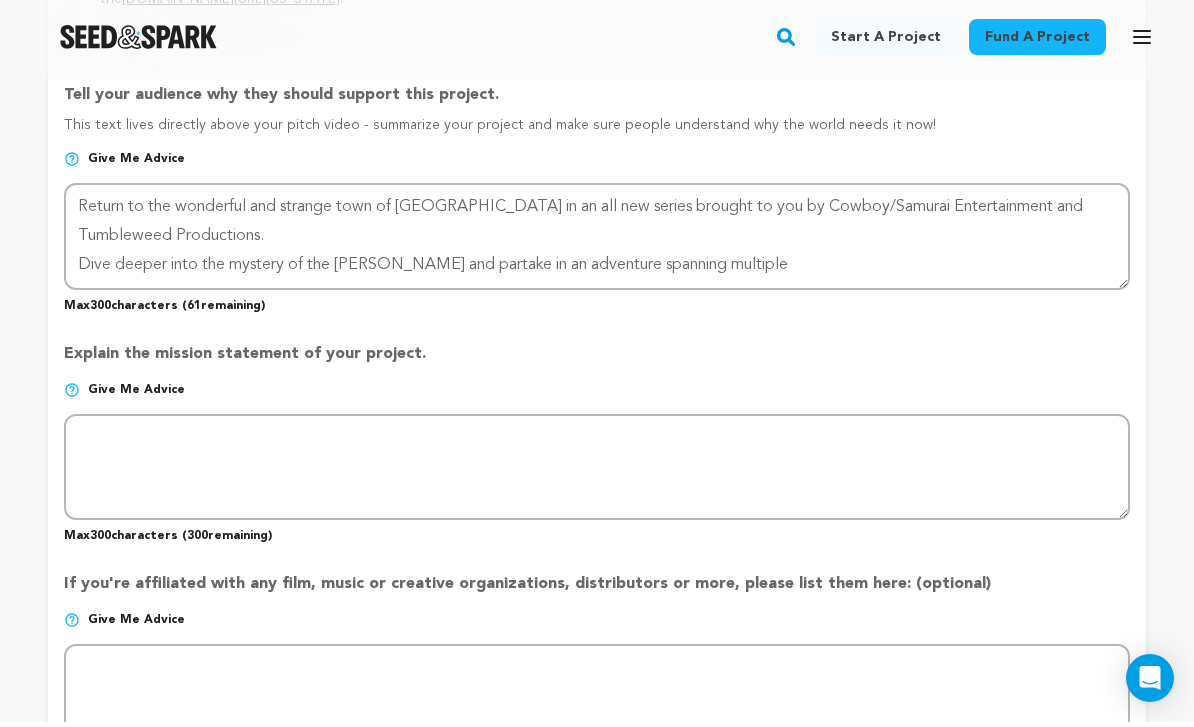 scroll, scrollTop: 1639, scrollLeft: 0, axis: vertical 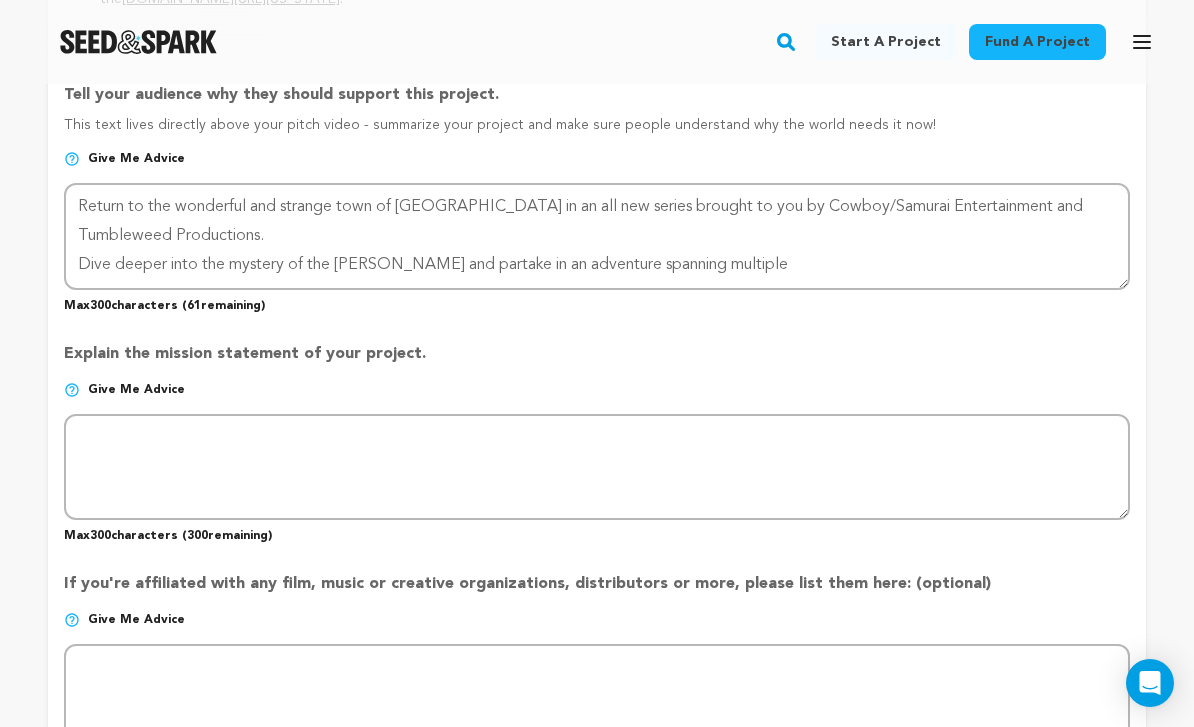 click on "Fund a project
Start a project
Search" at bounding box center [597, 568] 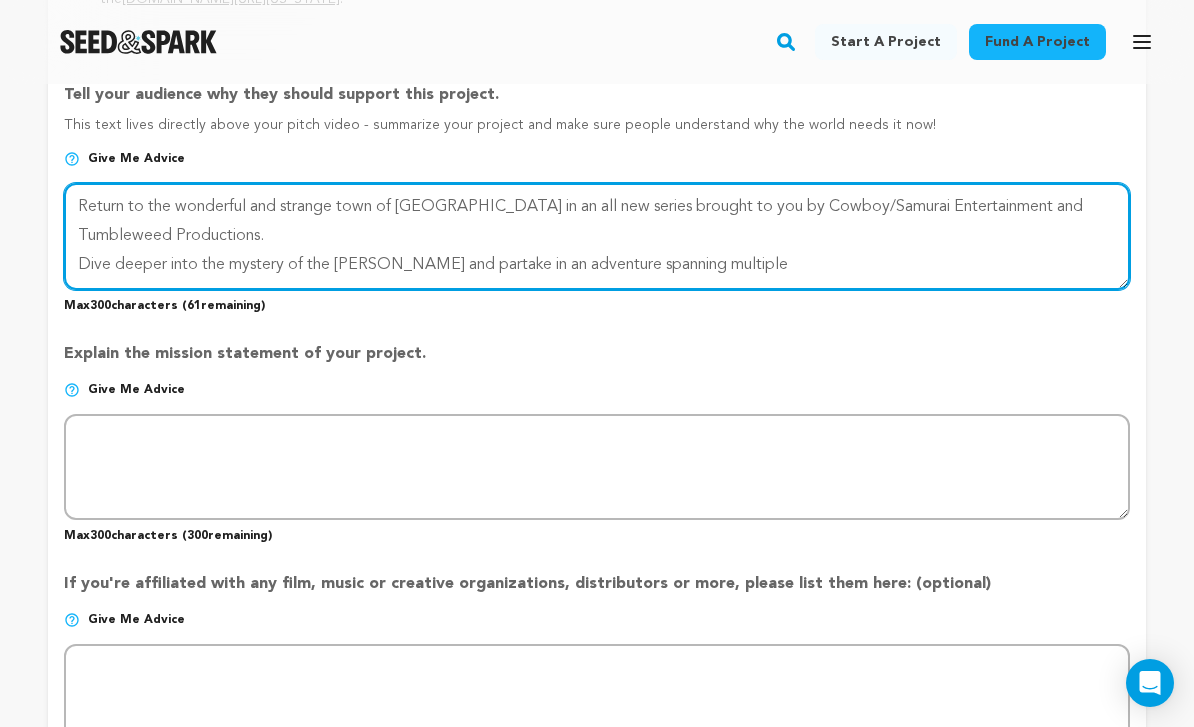 click at bounding box center [597, 236] 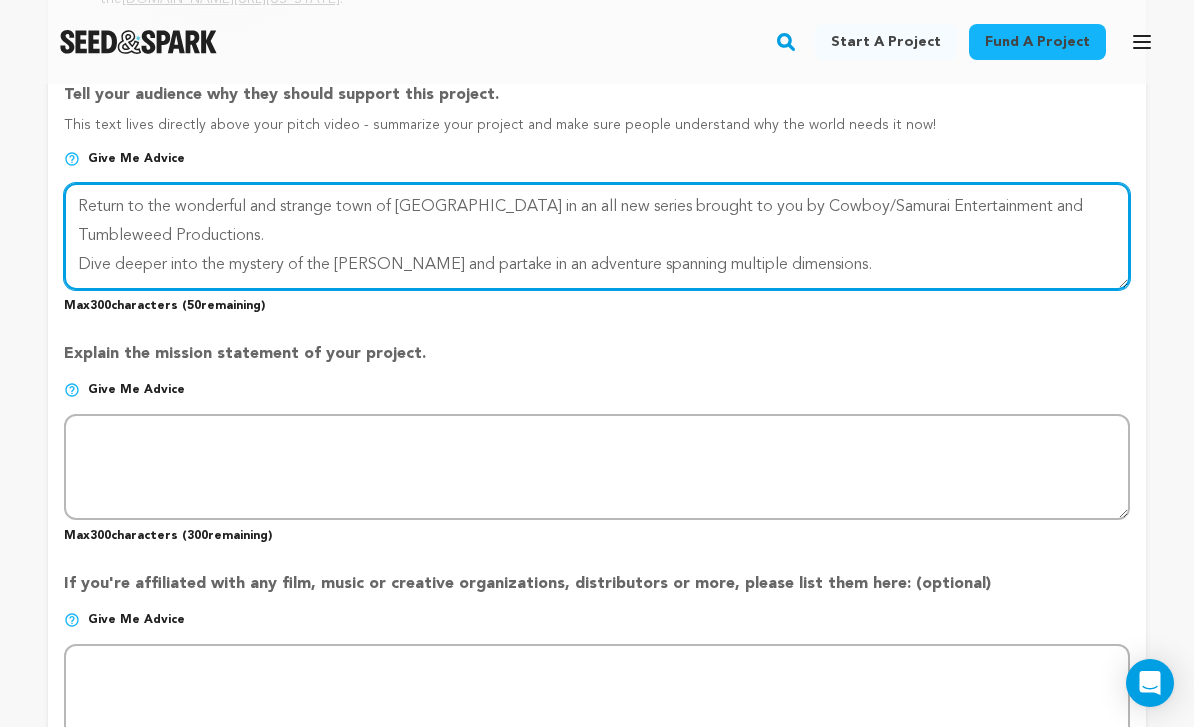 type on "Return to the wonderful and strange town of [GEOGRAPHIC_DATA] in an all new series brought to you by Cowboy/Samurai Entertainment and Tumbleweed Productions.
Dive deeper into the mystery of the [PERSON_NAME] and partake in an adventure spanning multiple dimensions." 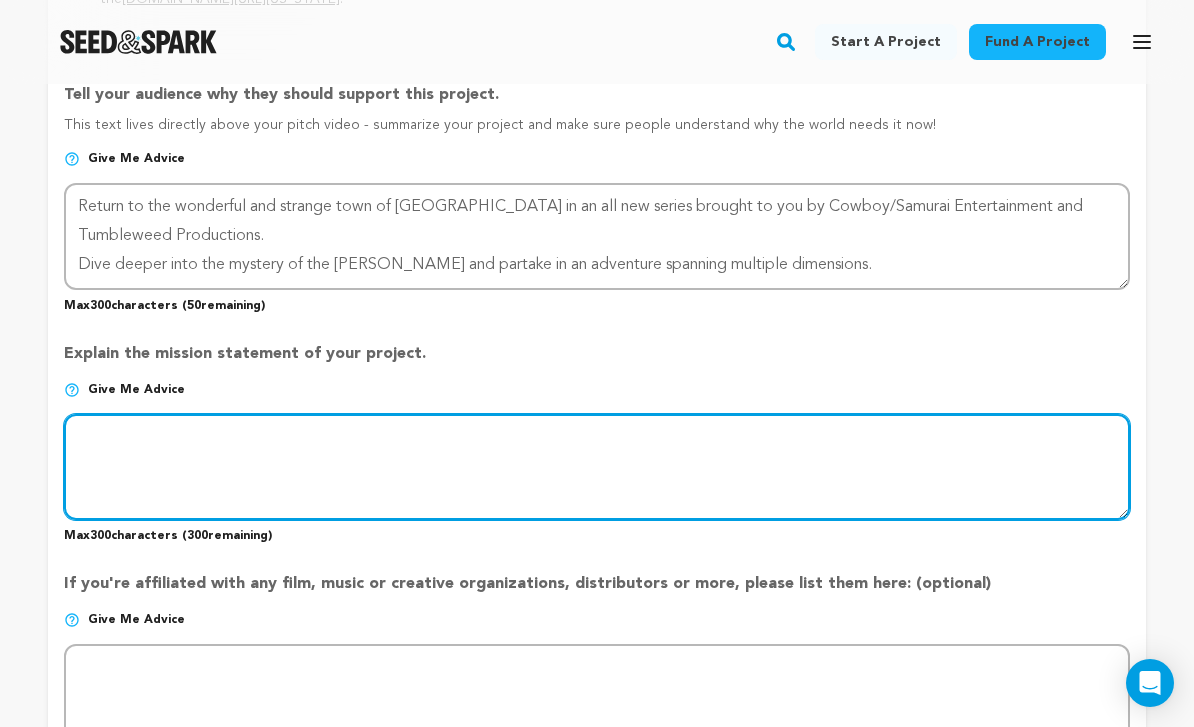 click at bounding box center [597, 467] 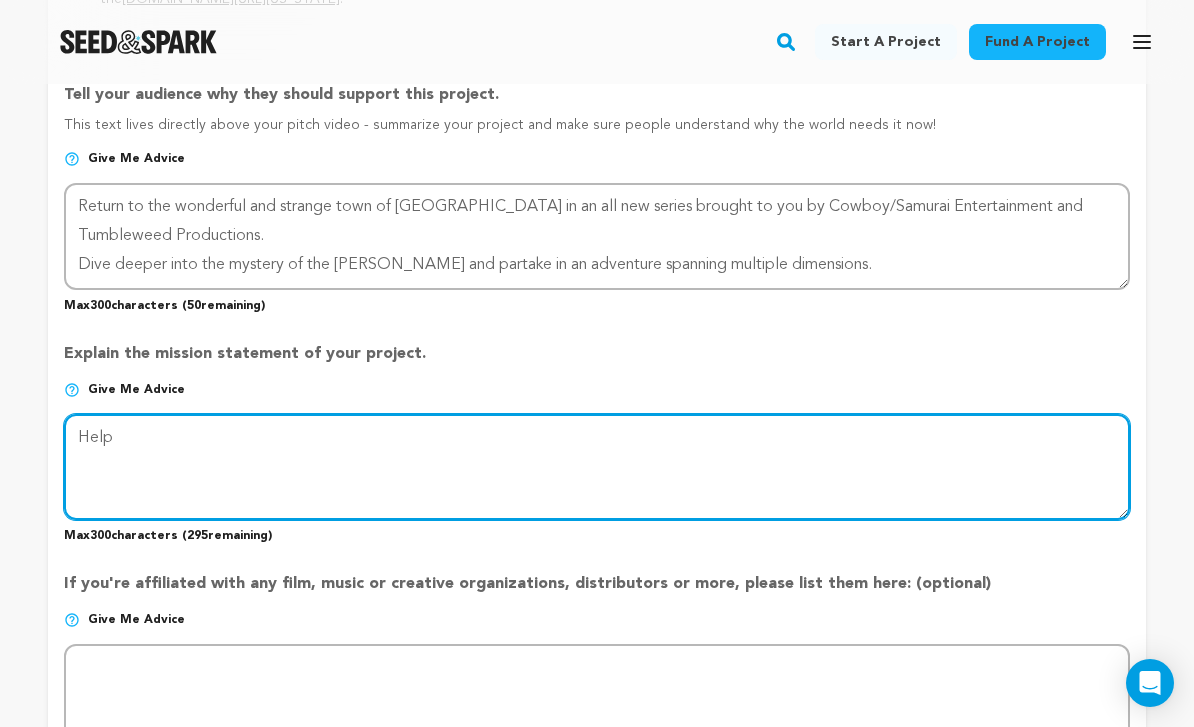 type on "Help" 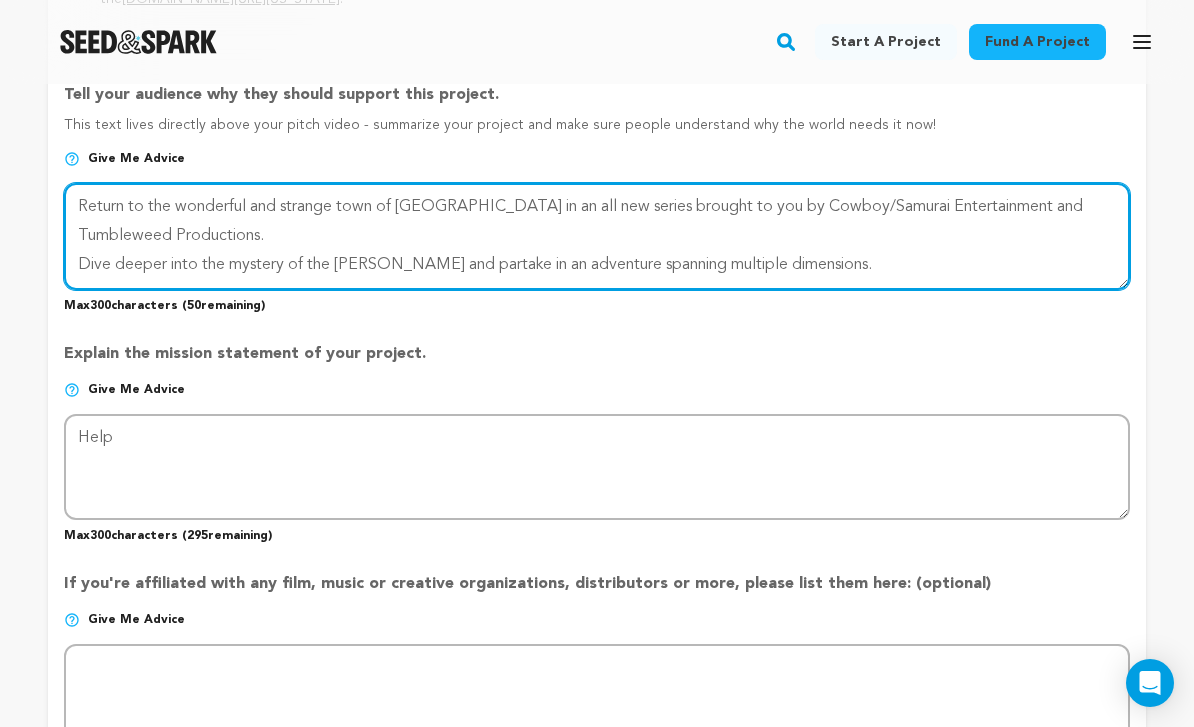drag, startPoint x: 816, startPoint y: 205, endPoint x: 50, endPoint y: 203, distance: 766.0026 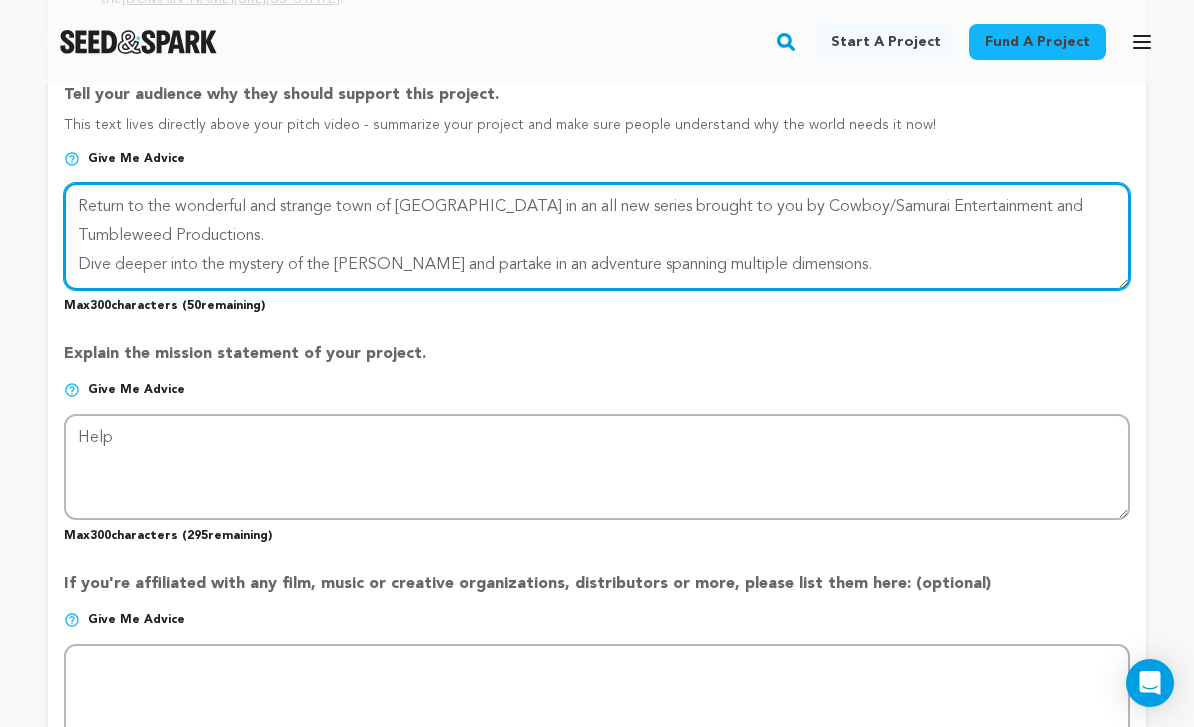 click on "Project Title
Project Name
The Blue Rose: Part Two
Project URL
Give me advice
Project URL
the-blue-rose-part-two-1
[DOMAIN_NAME][URL]
Private Preview Link
(Copy Link)
Copy private preview link
Give me advice" at bounding box center (597, 43) 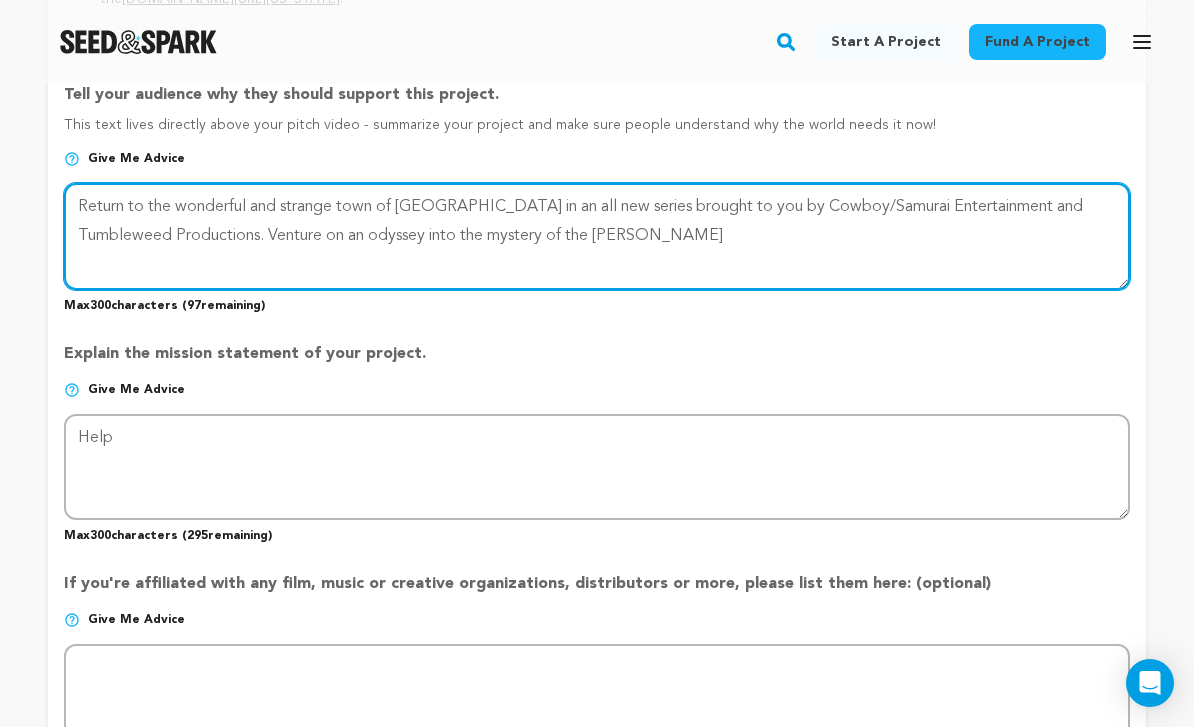 click at bounding box center [597, 236] 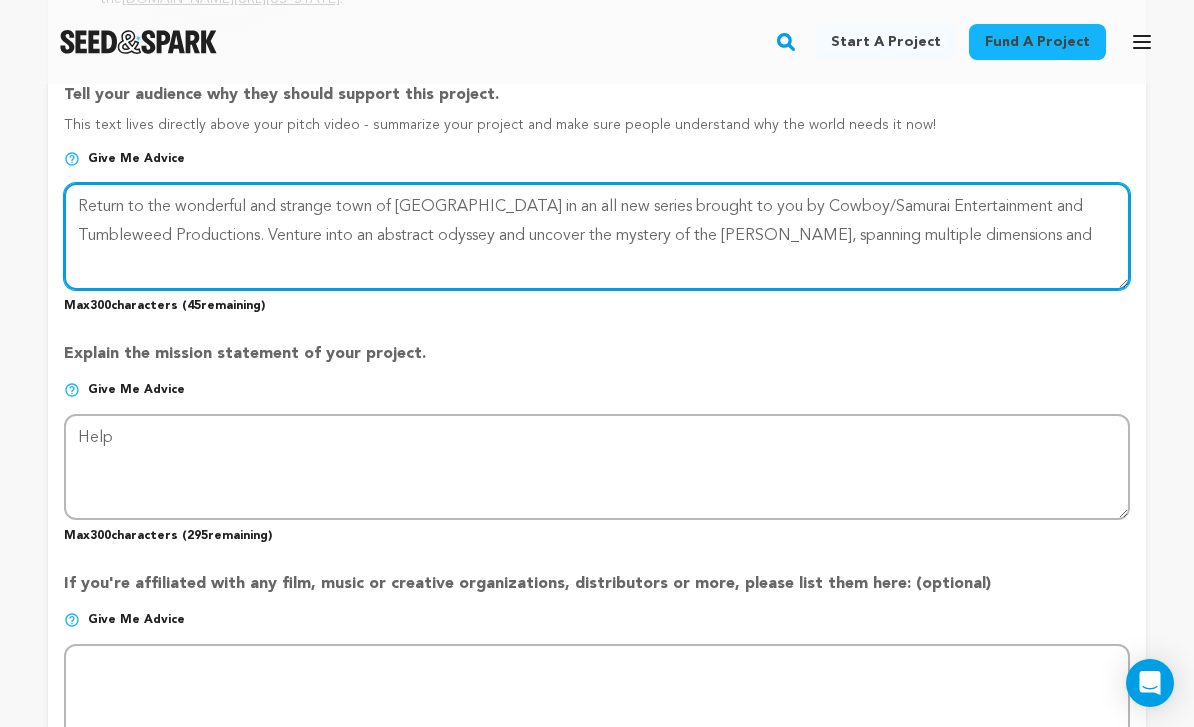 drag, startPoint x: 951, startPoint y: 176, endPoint x: 469, endPoint y: 174, distance: 482.00415 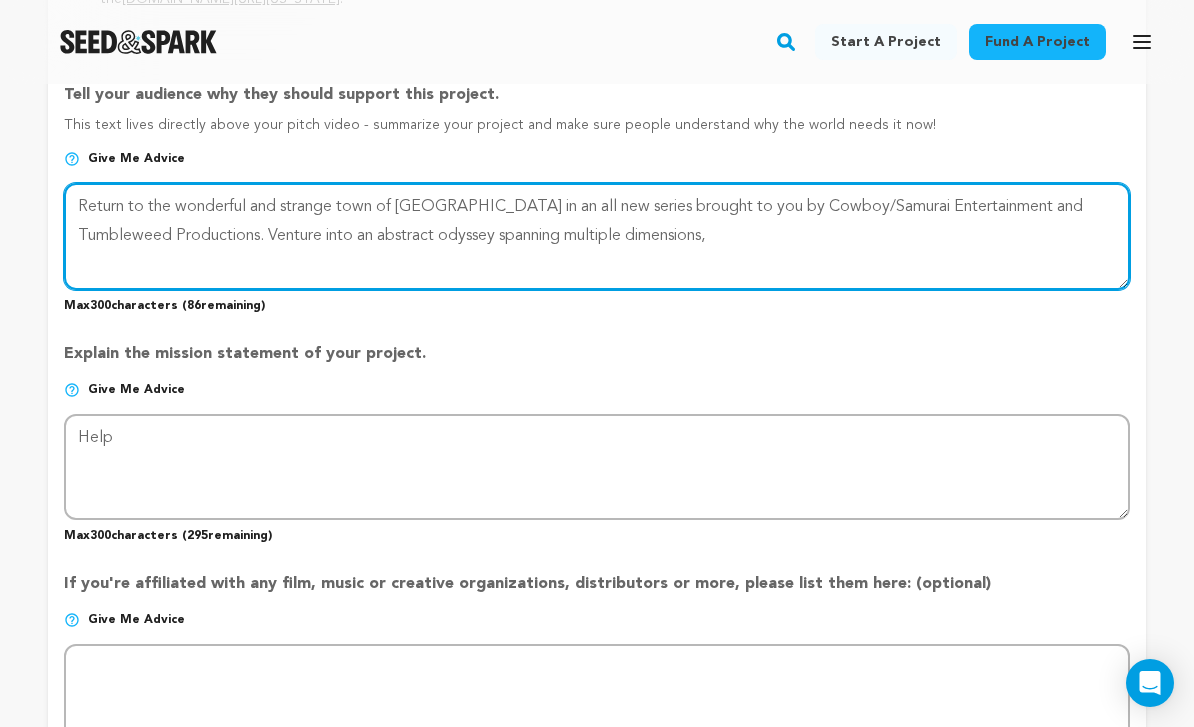 type on "Return to the wonderful and strange town of [GEOGRAPHIC_DATA] in an all new series brought to you by Cowboy/Samurai Entertainment and Tumbleweed Productions. Venture into an abstract odyssey spanning multiple dimensions," 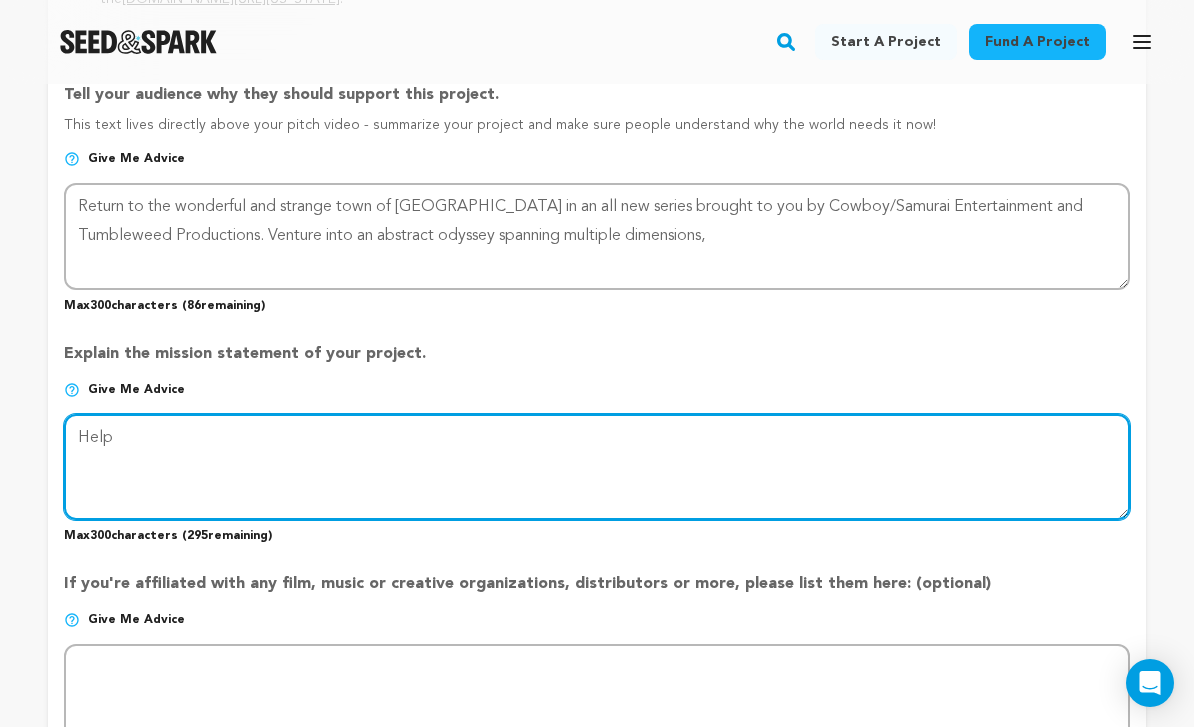 click at bounding box center (597, 467) 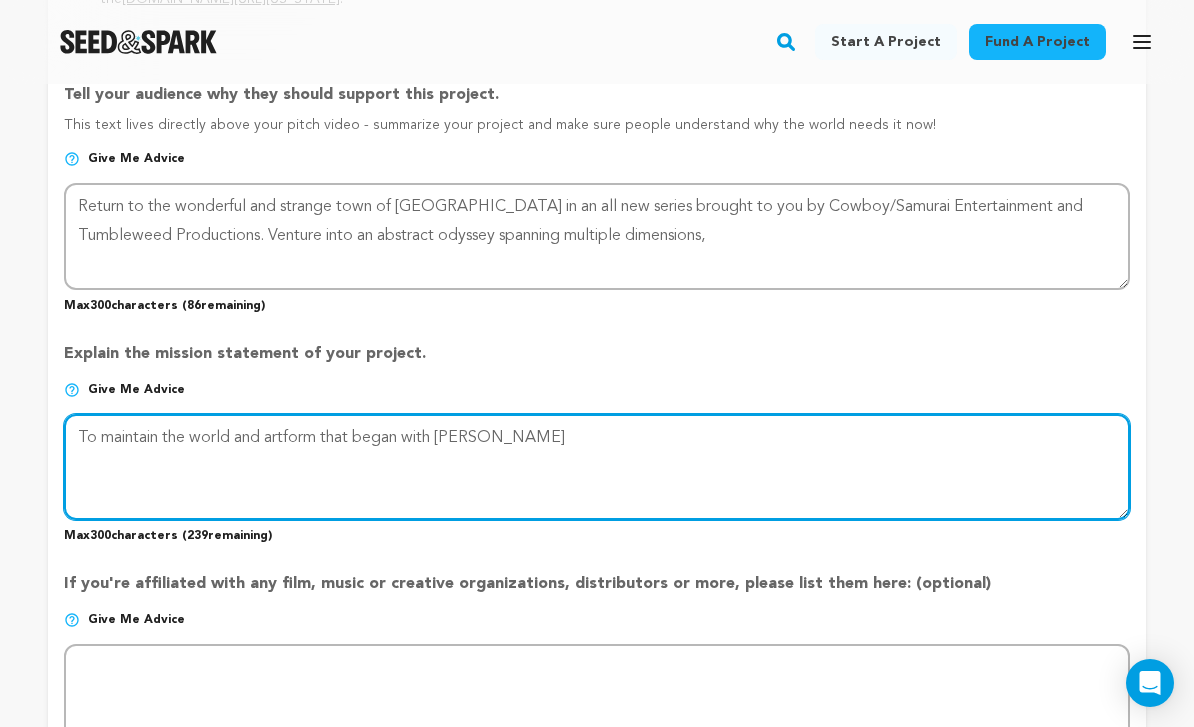click at bounding box center [597, 467] 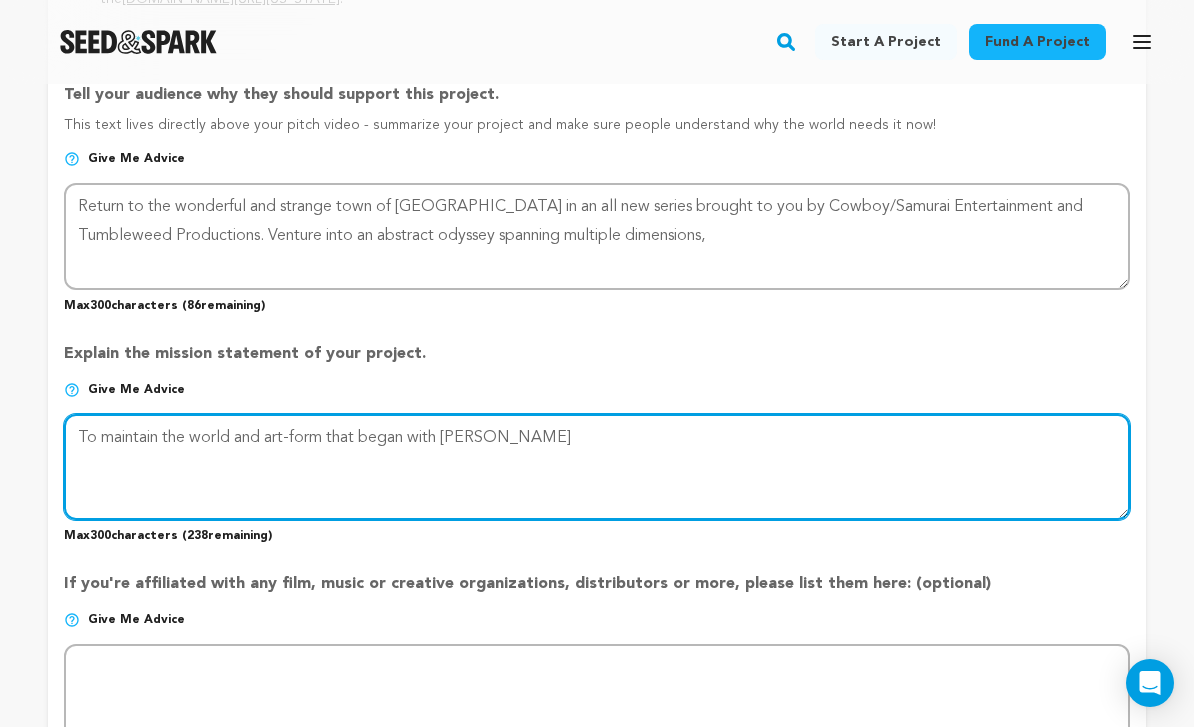 drag, startPoint x: 572, startPoint y: 384, endPoint x: 61, endPoint y: 380, distance: 511.01566 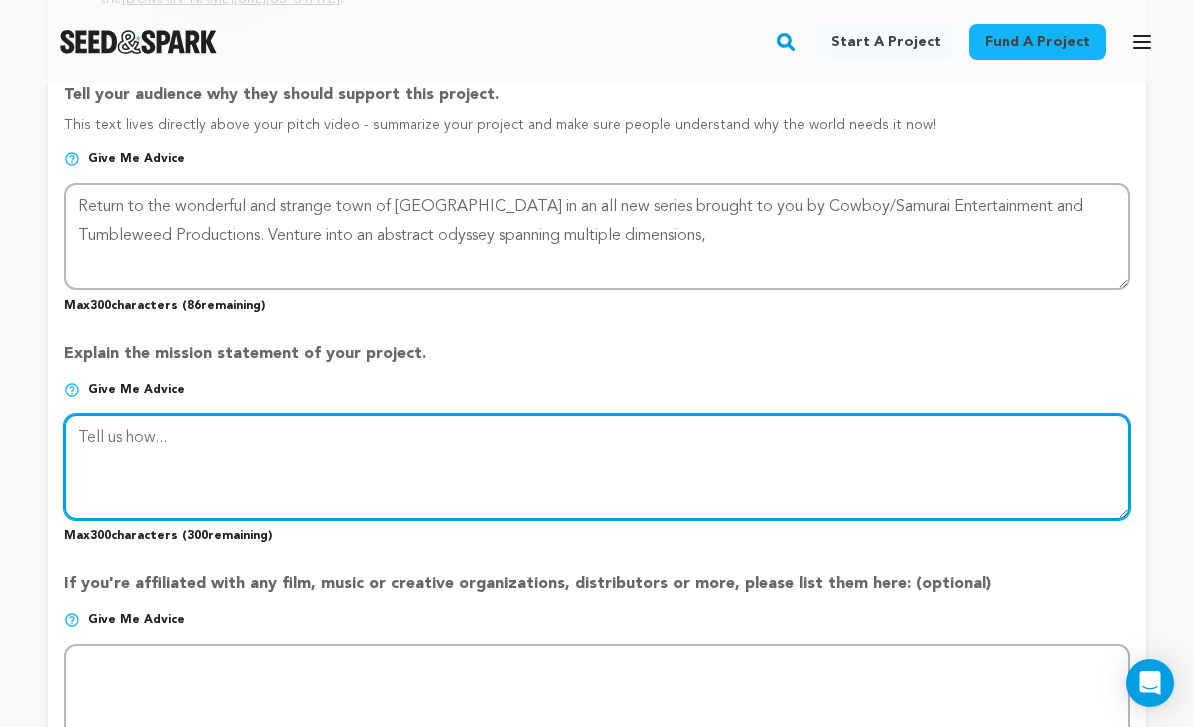 type 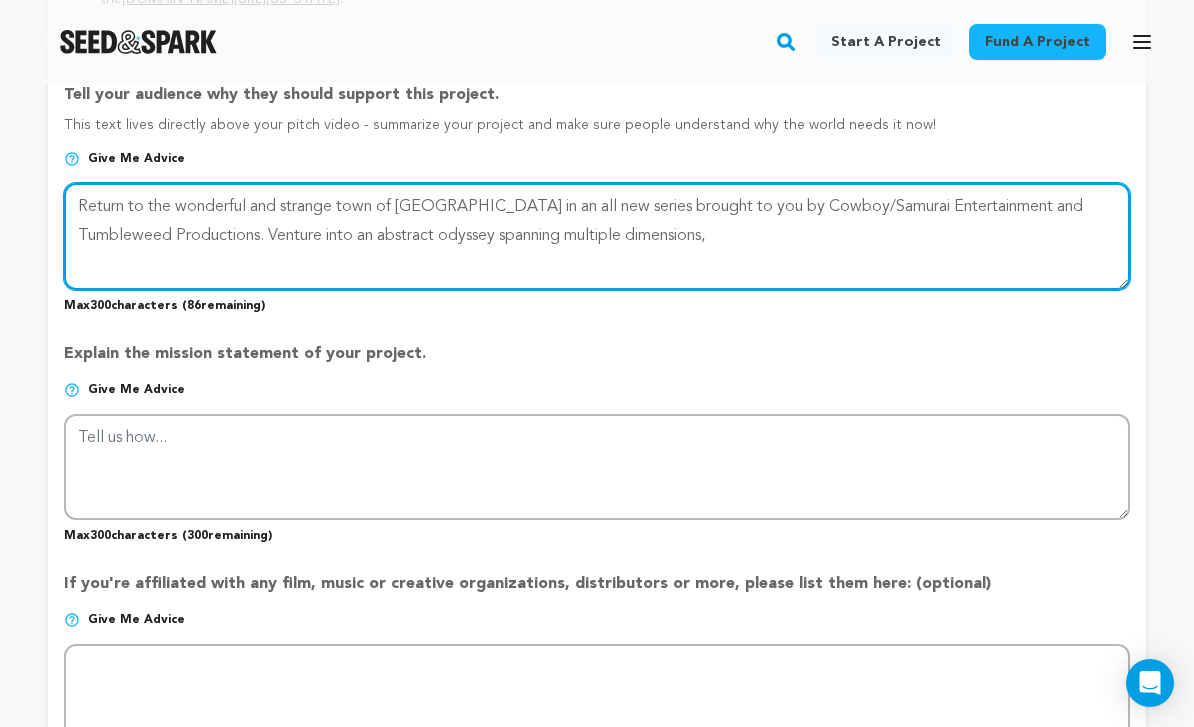 drag, startPoint x: 627, startPoint y: 183, endPoint x: 417, endPoint y: 233, distance: 215.87033 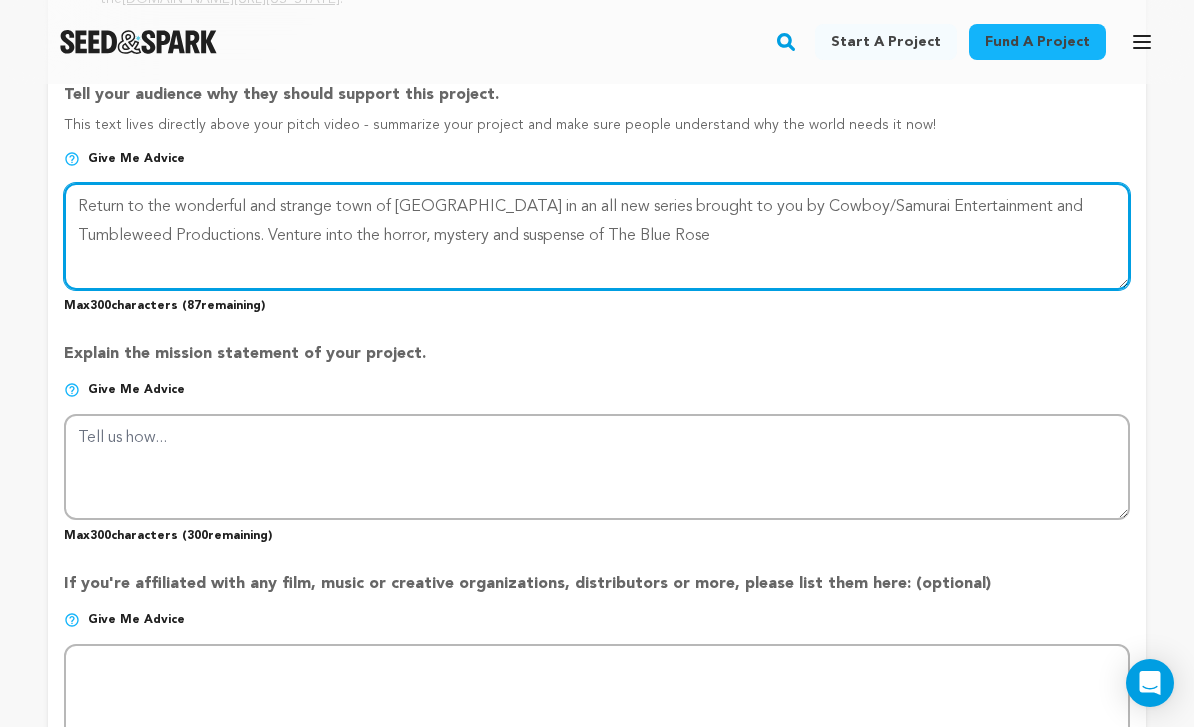 drag, startPoint x: 640, startPoint y: 189, endPoint x: 283, endPoint y: 199, distance: 357.14 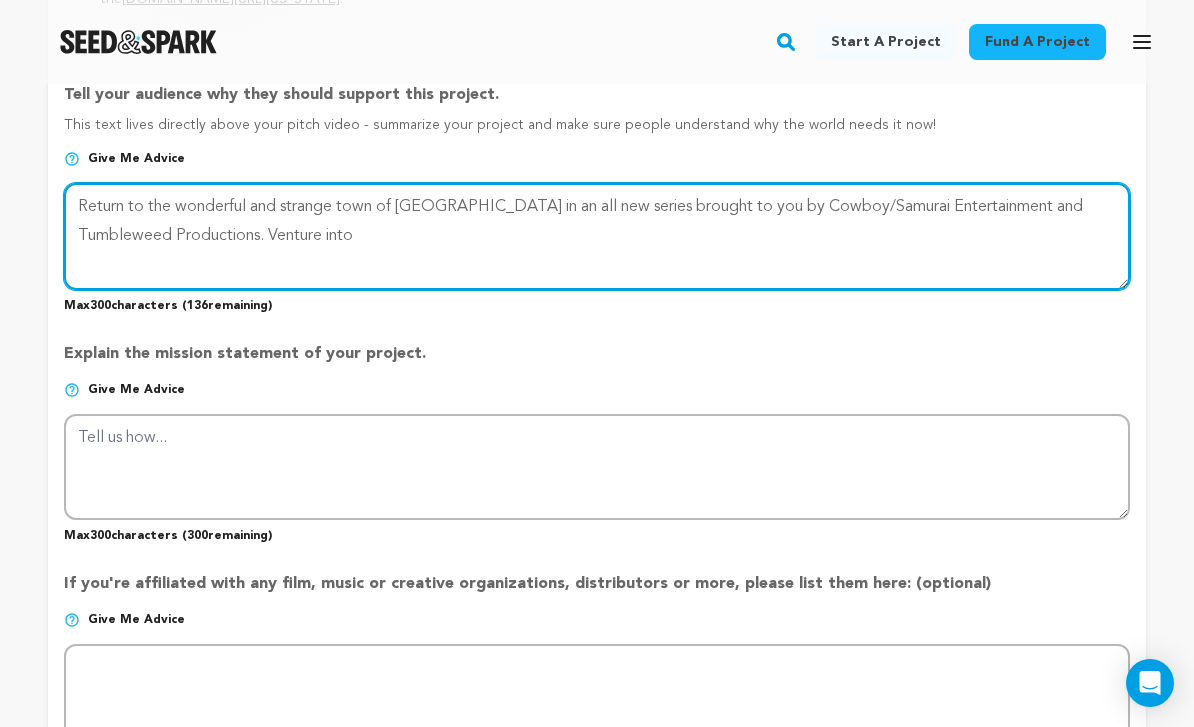 click at bounding box center (597, 236) 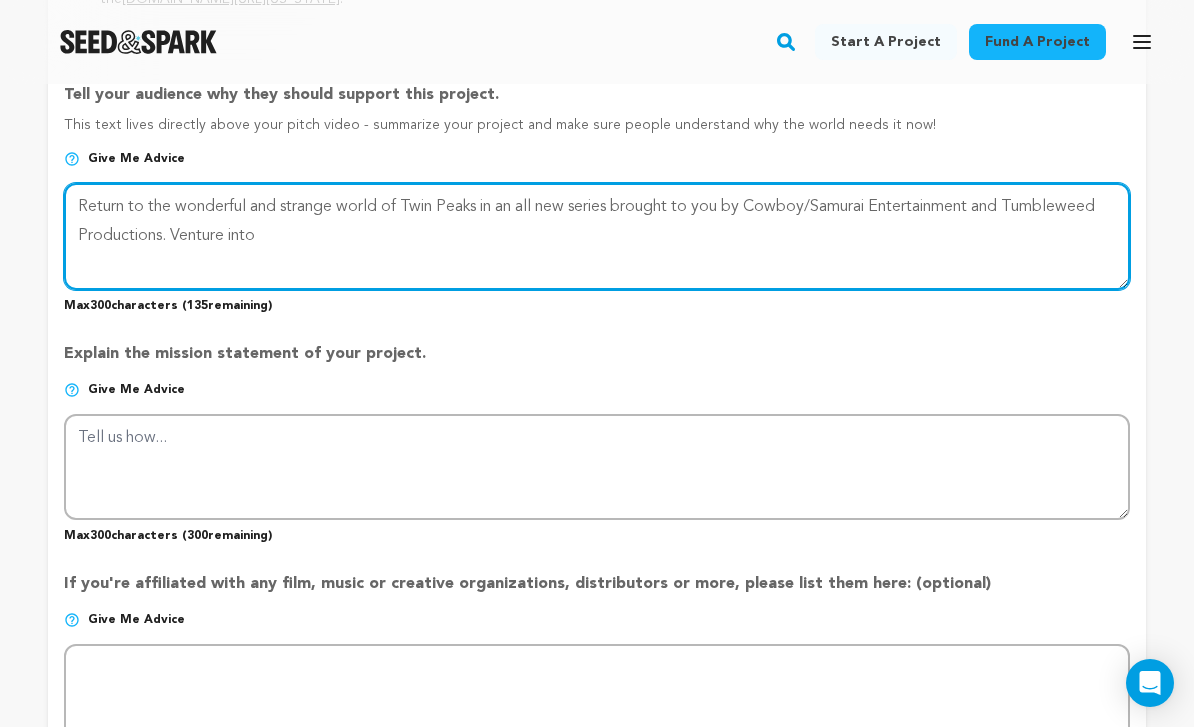 click at bounding box center [597, 236] 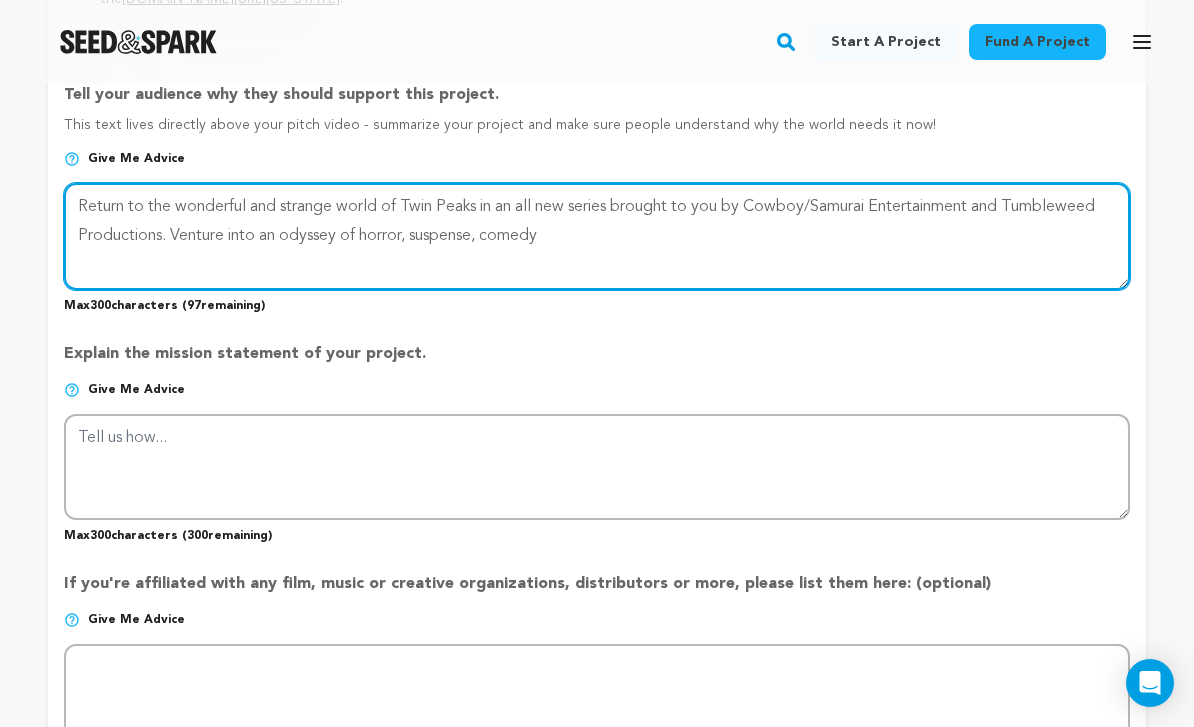 drag, startPoint x: 555, startPoint y: 182, endPoint x: 354, endPoint y: 182, distance: 201 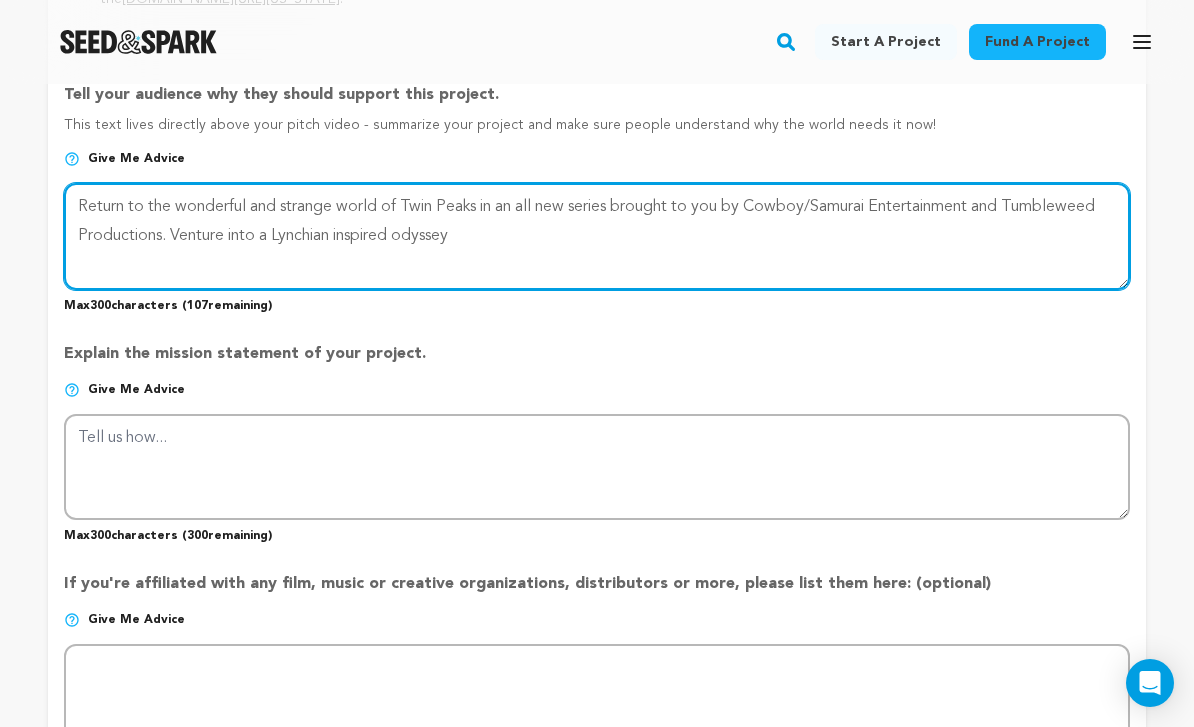click at bounding box center [597, 236] 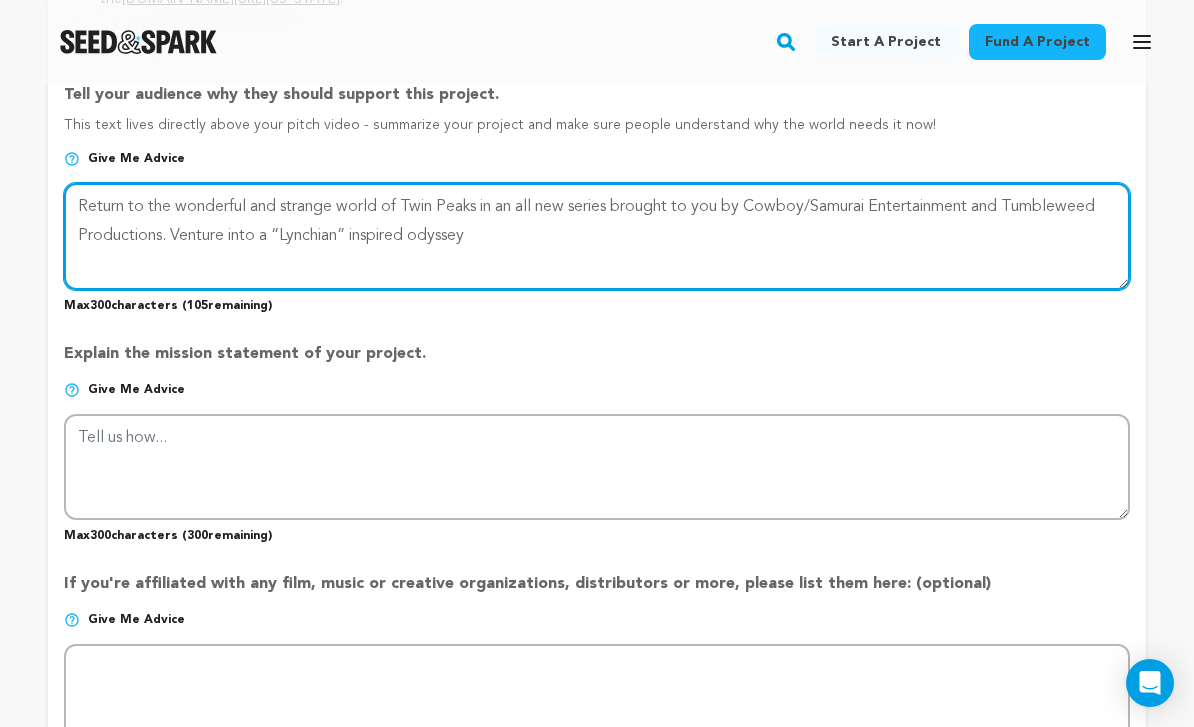click at bounding box center (597, 236) 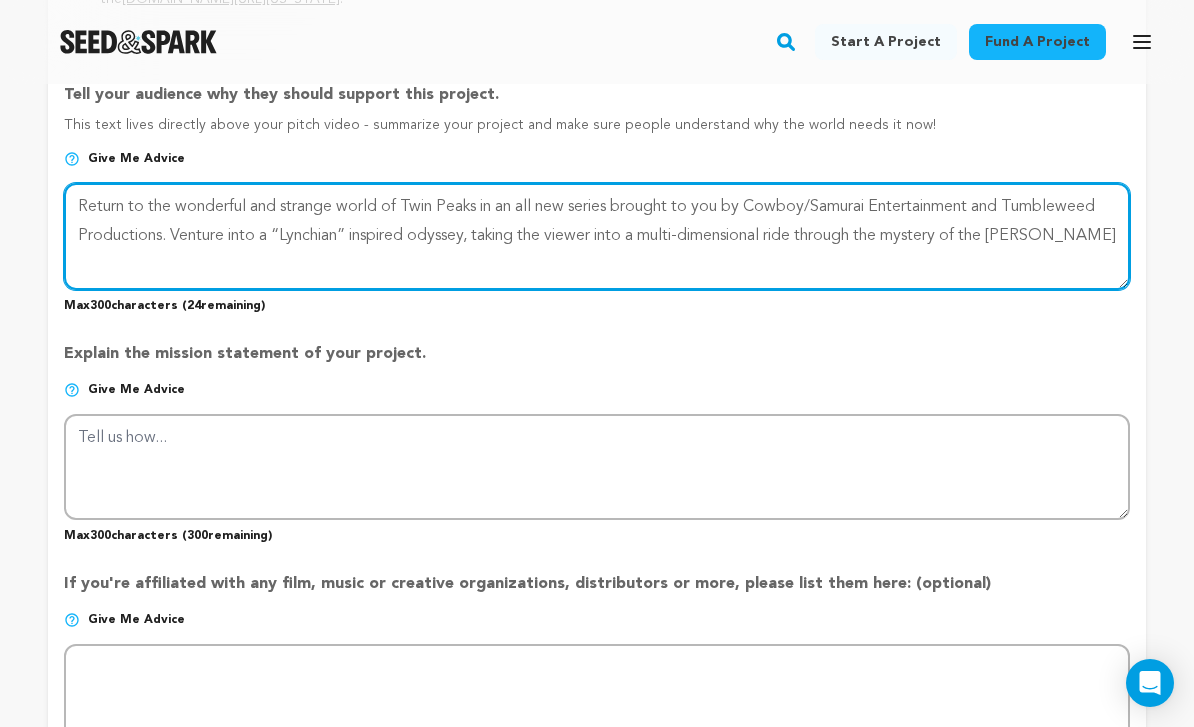click at bounding box center [597, 236] 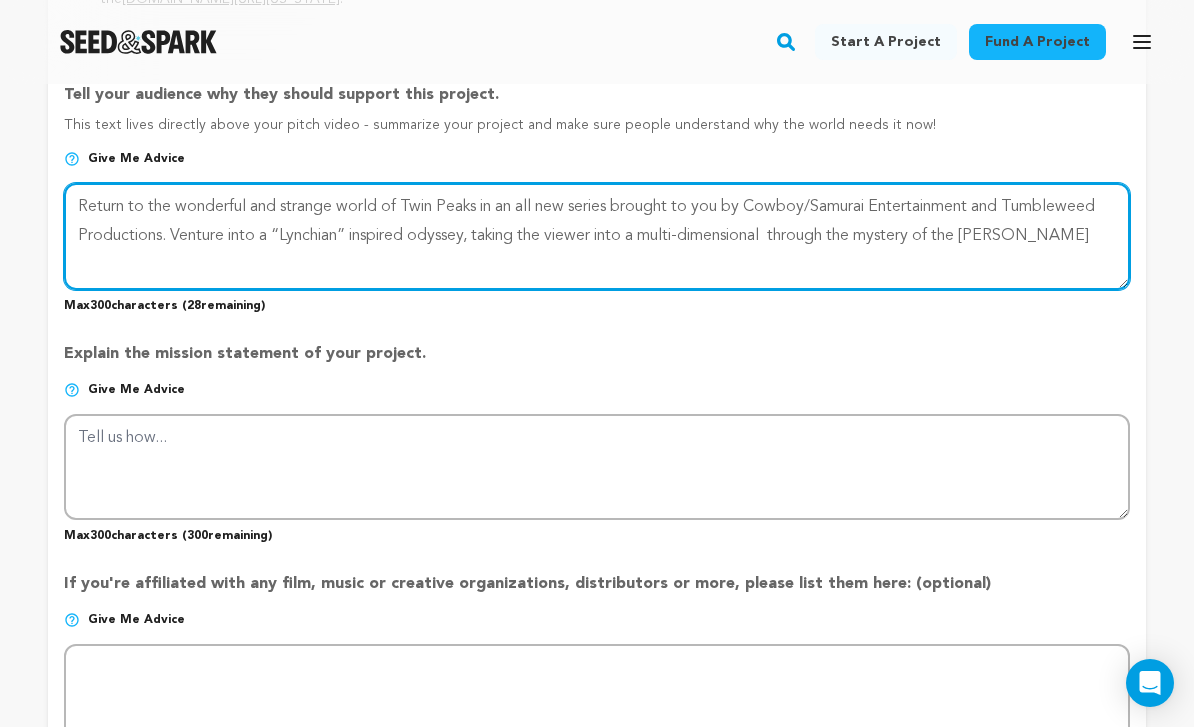 drag, startPoint x: 1035, startPoint y: 177, endPoint x: 842, endPoint y: 177, distance: 193 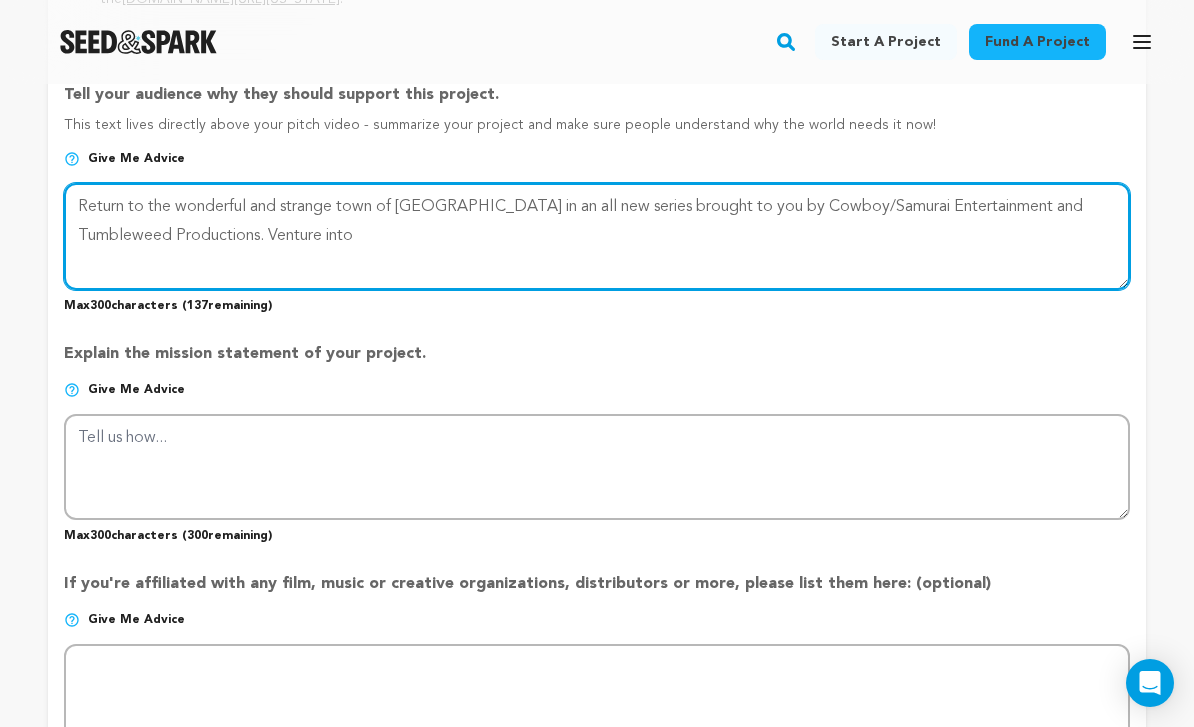 click at bounding box center [597, 236] 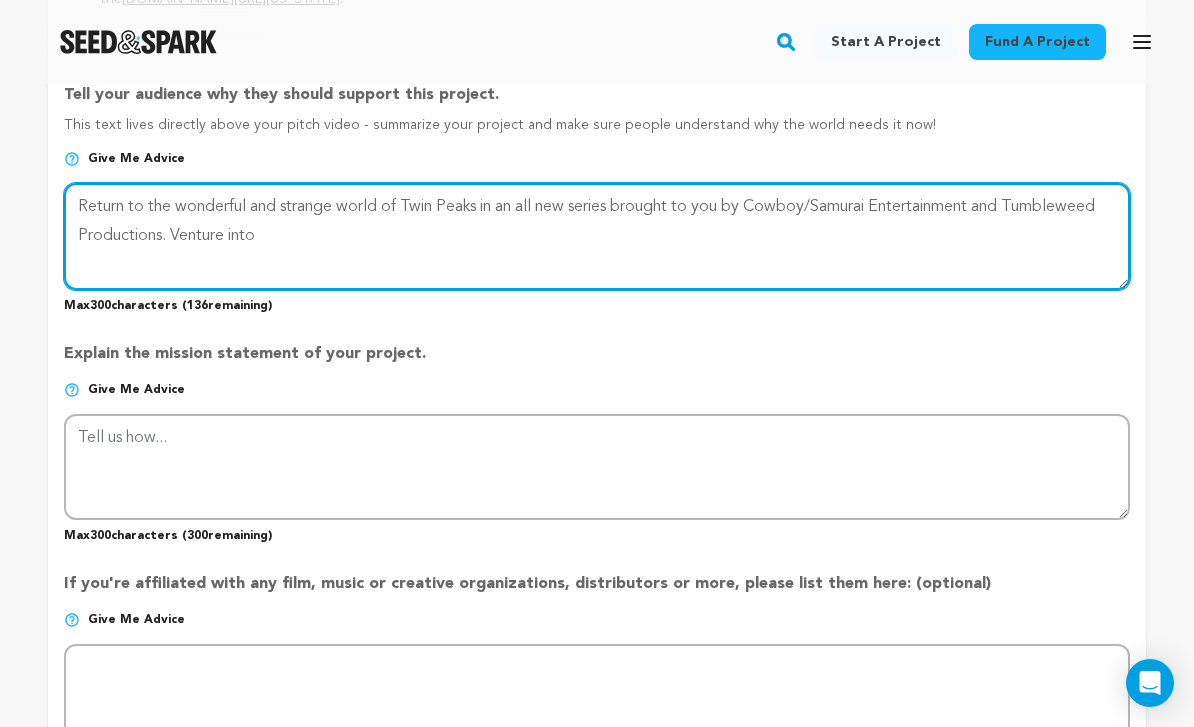 click at bounding box center (597, 236) 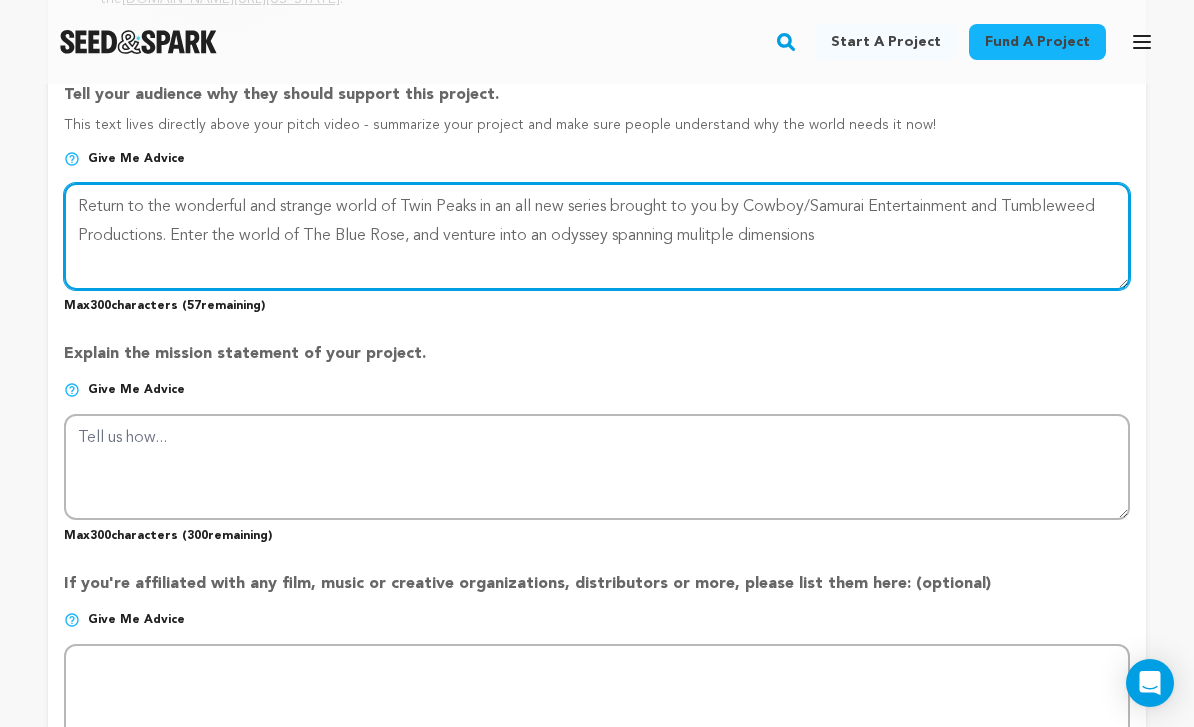 click at bounding box center [597, 236] 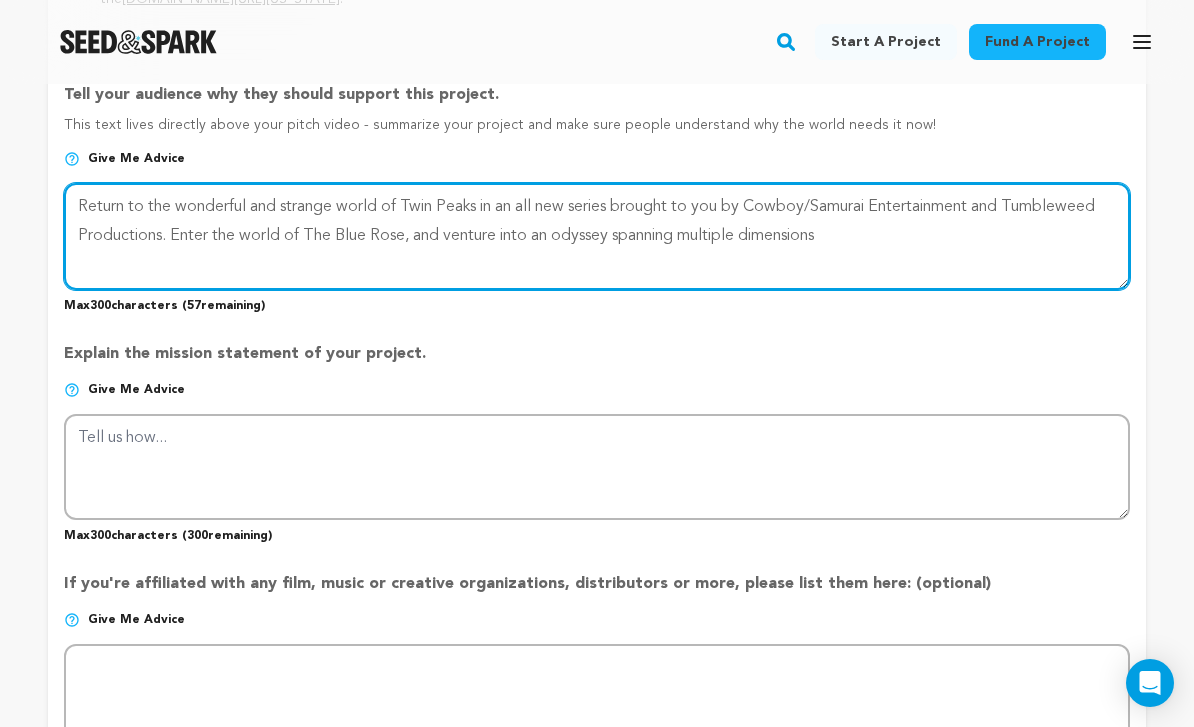 click at bounding box center (597, 236) 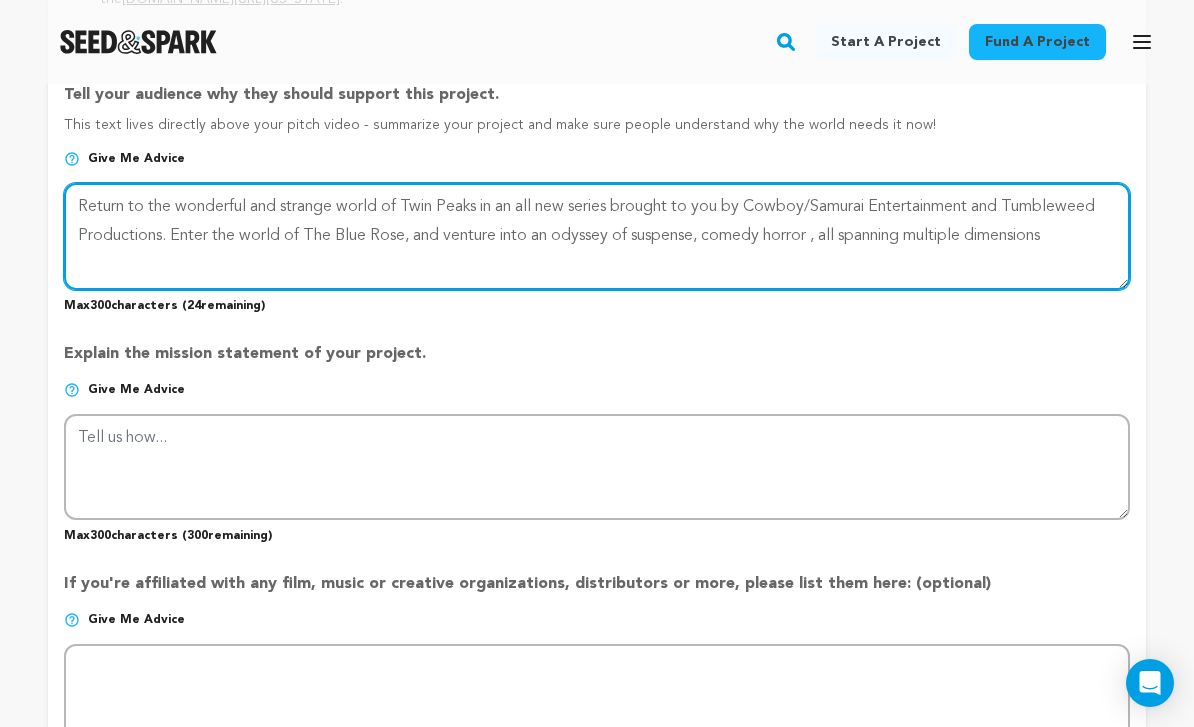 click at bounding box center (597, 236) 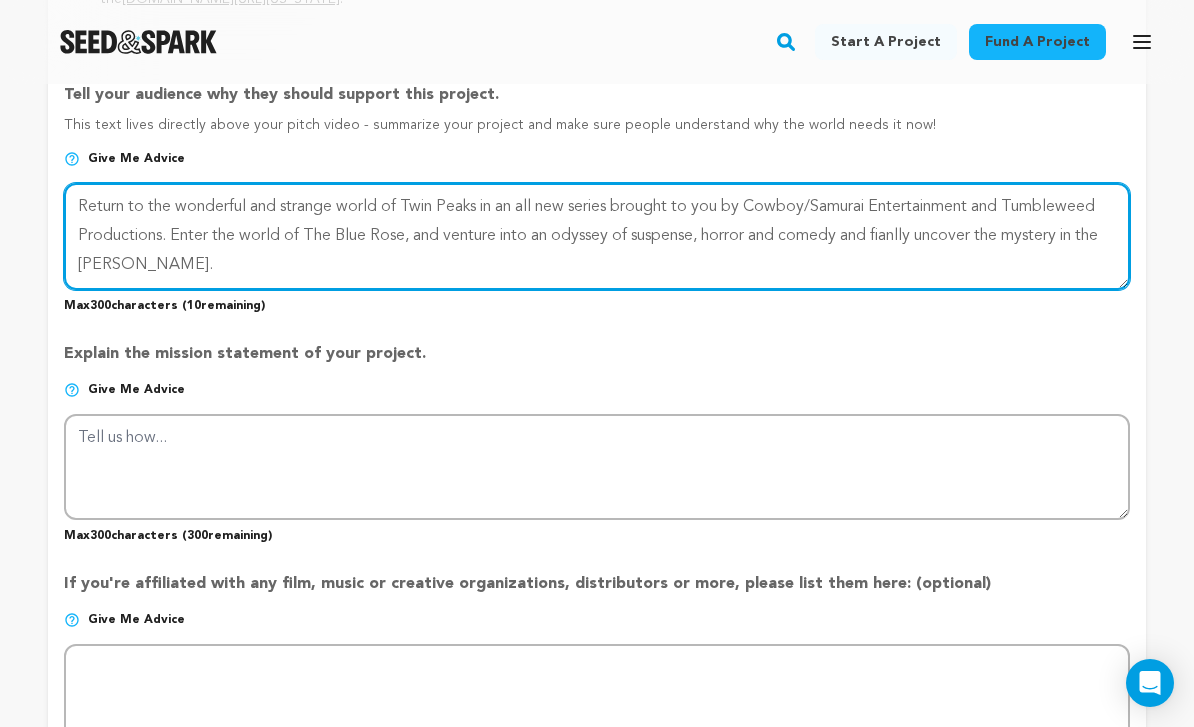 click at bounding box center [597, 236] 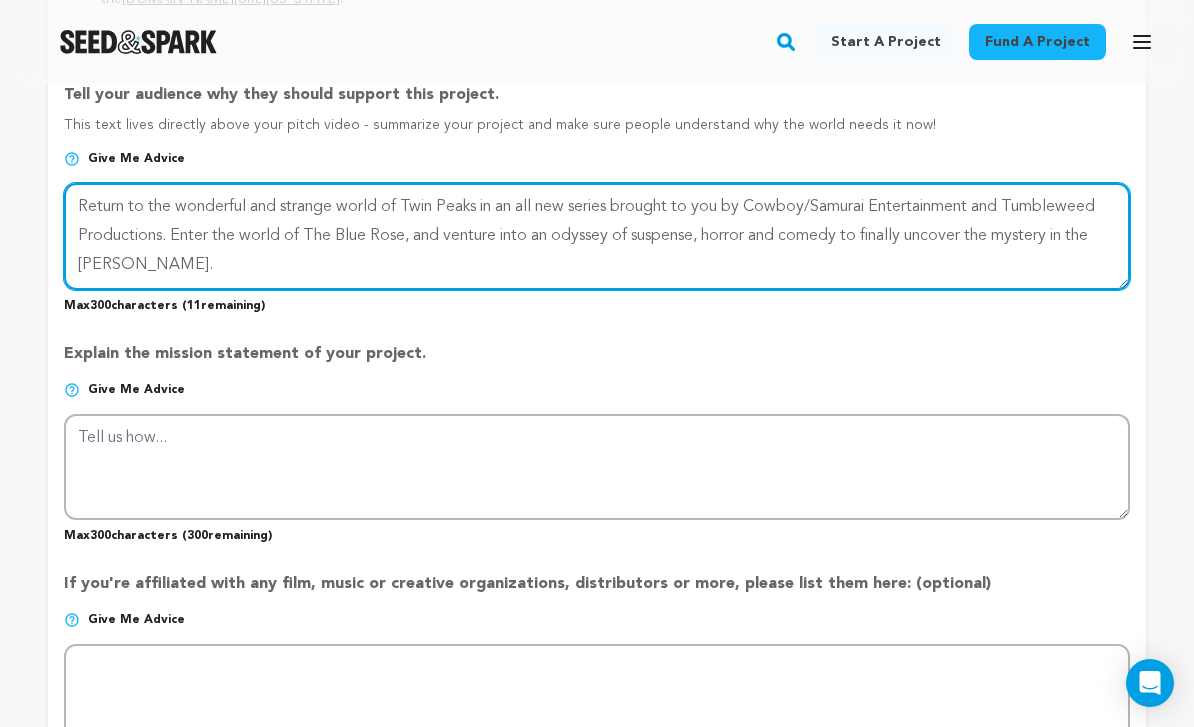 click at bounding box center (597, 236) 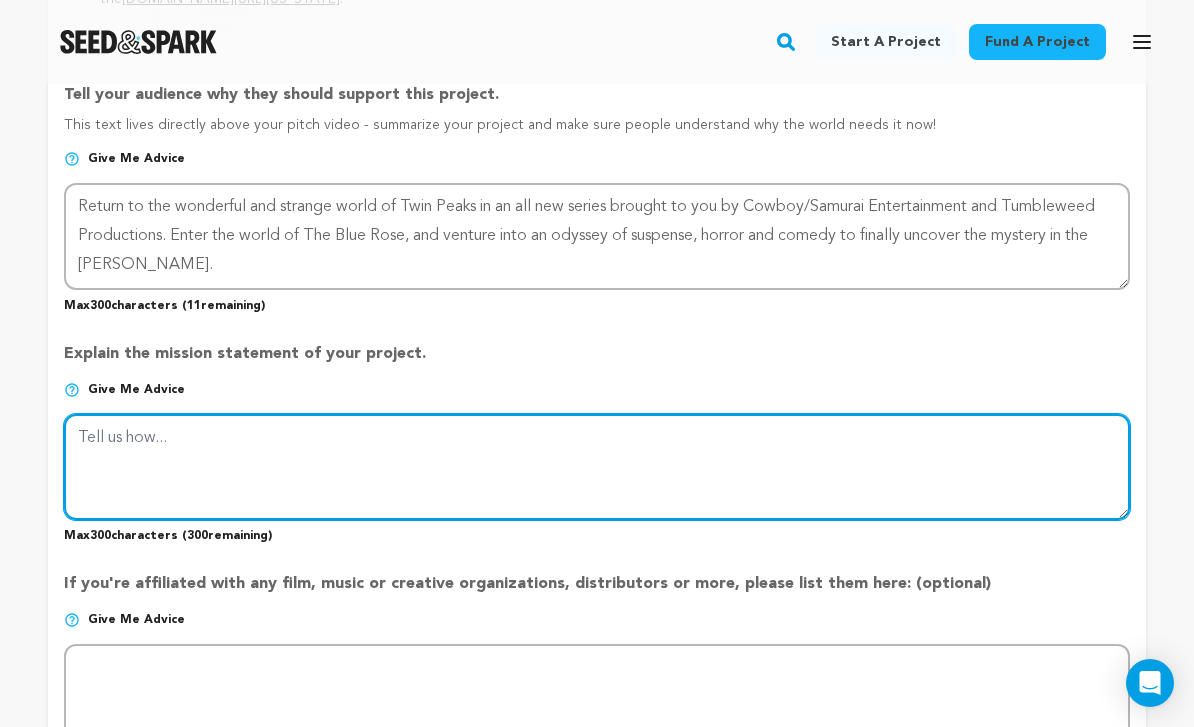 click at bounding box center (597, 467) 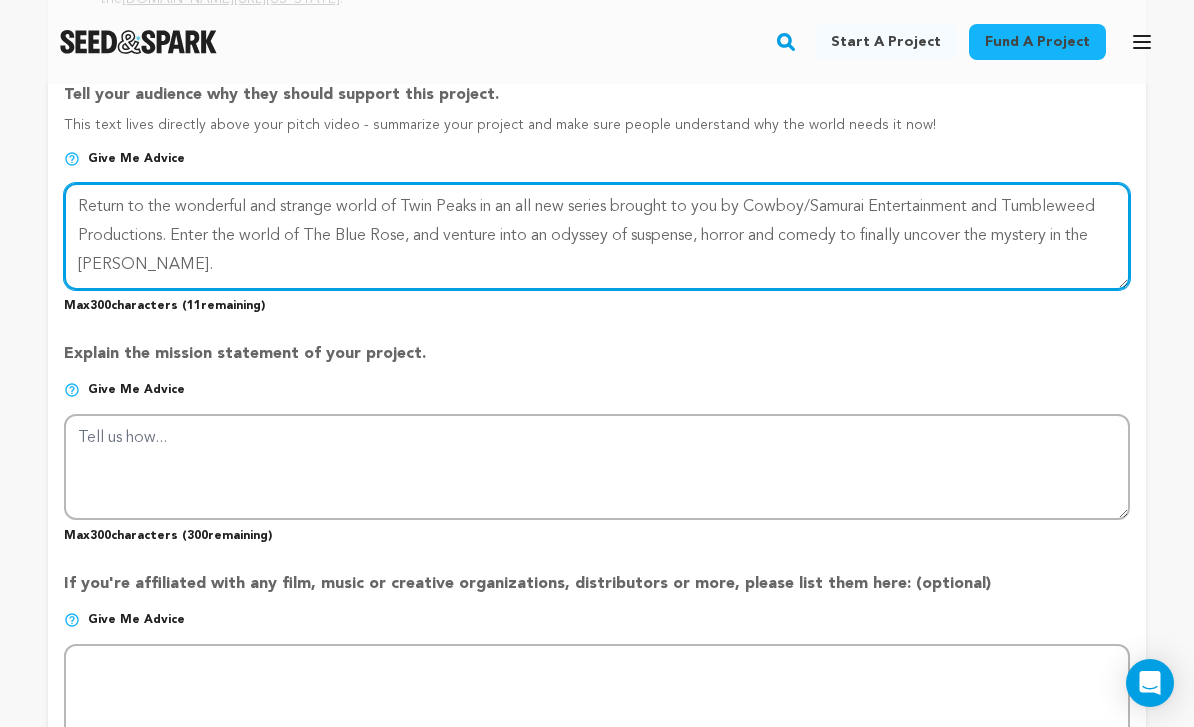 click at bounding box center [597, 236] 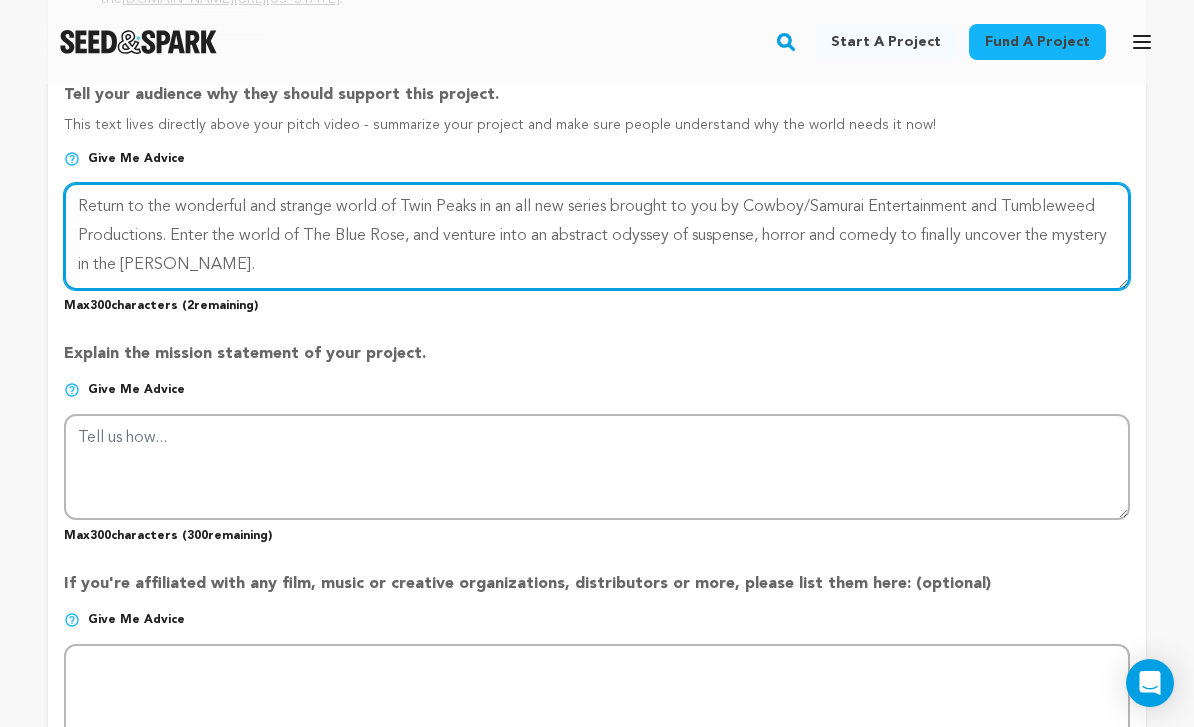 click at bounding box center [597, 236] 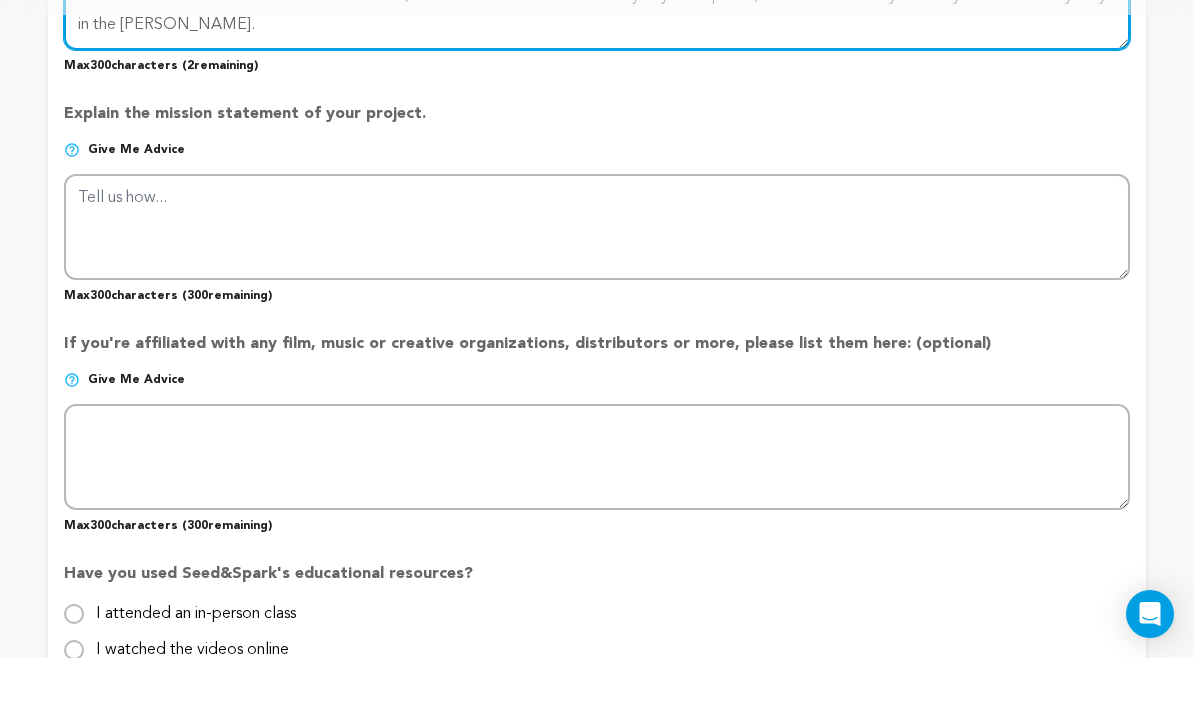 scroll, scrollTop: 1965, scrollLeft: 0, axis: vertical 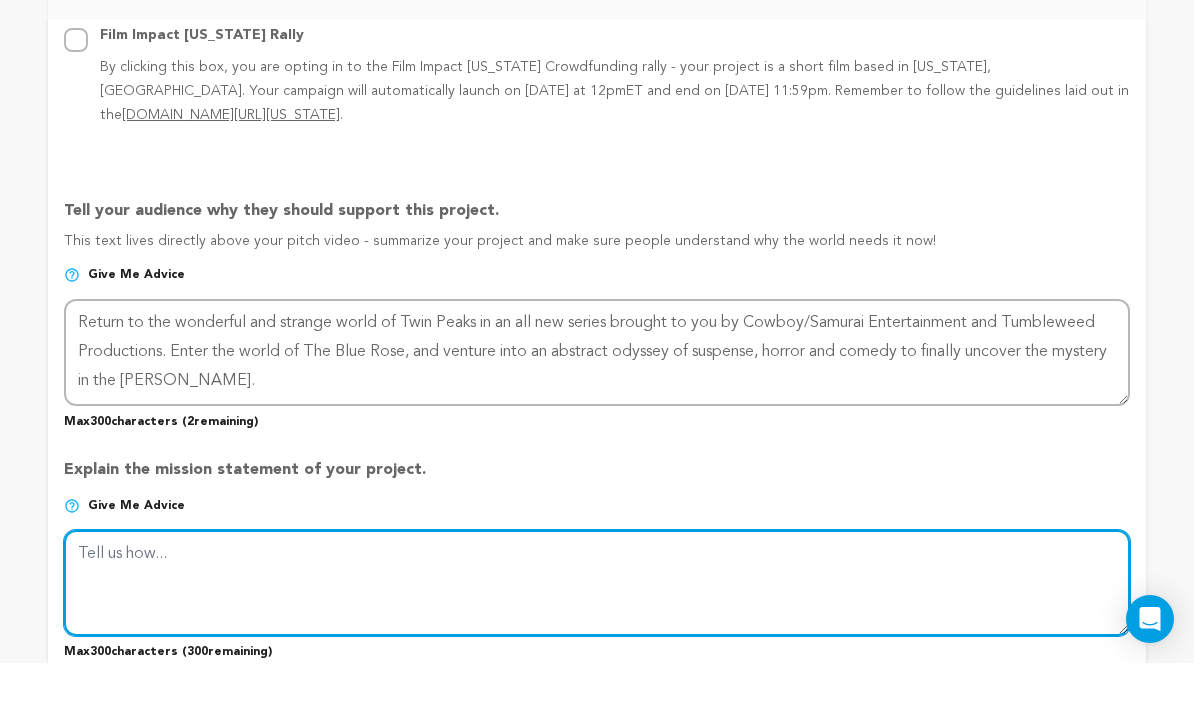 click at bounding box center (597, 647) 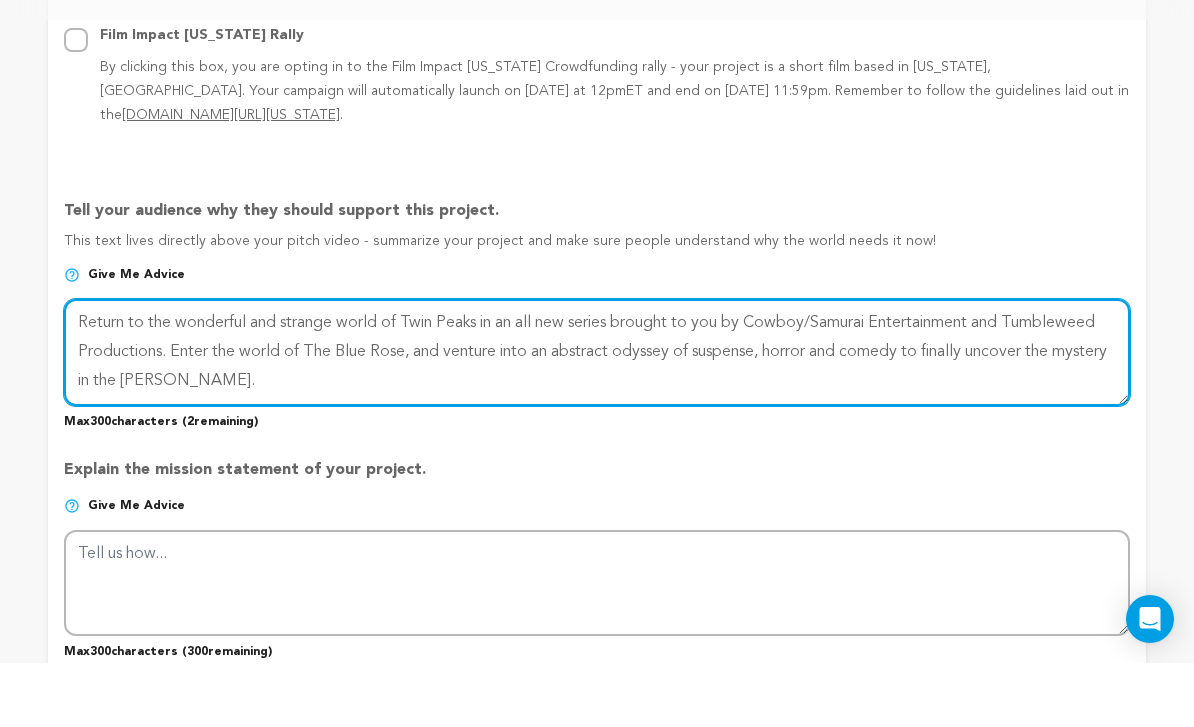 click at bounding box center (597, 416) 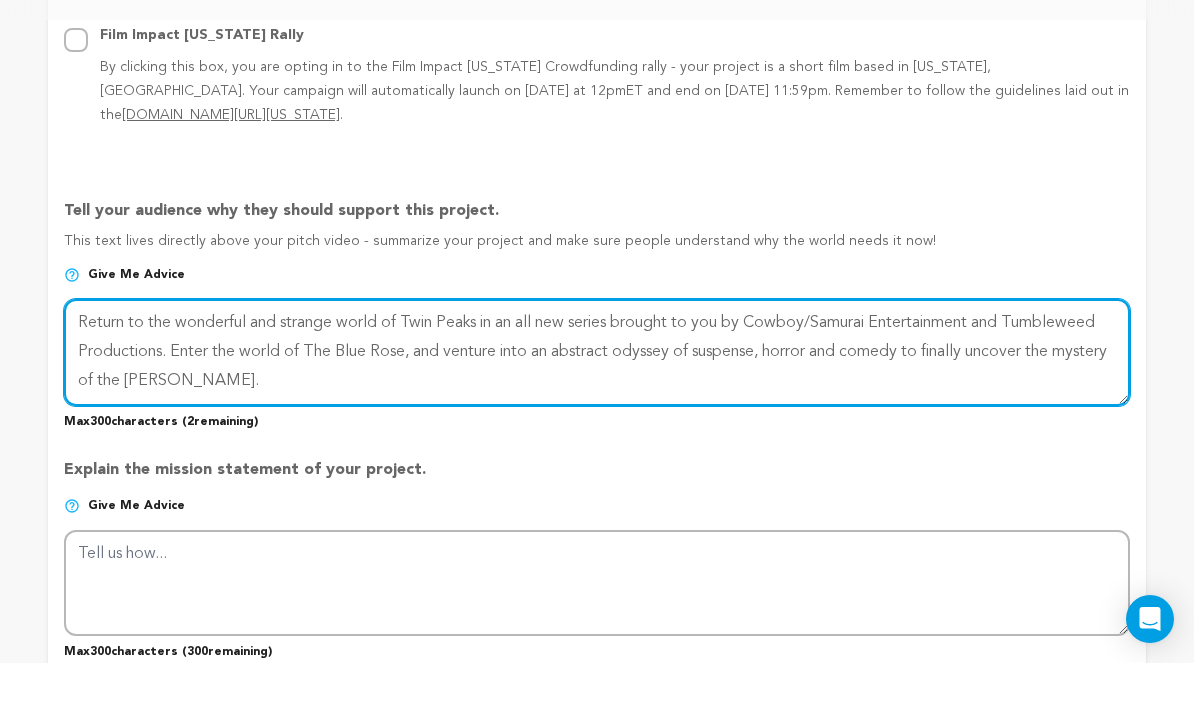 type on "Return to the wonderful and strange world of Twin Peaks in an all new series brought to you by Cowboy/Samurai Entertainment and Tumbleweed Productions. Enter the world of The Blue Rose, and venture into an abstract odyssey of suspense, horror and comedy to finally uncover the mystery of the [PERSON_NAME]." 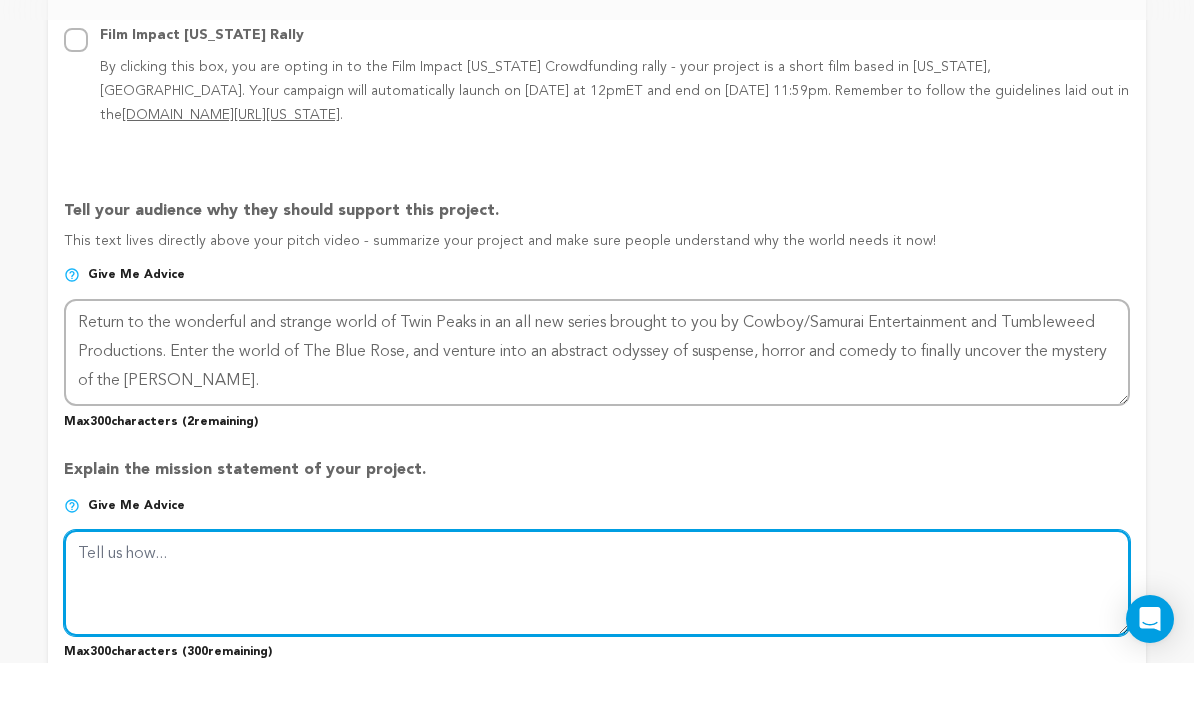click at bounding box center [597, 647] 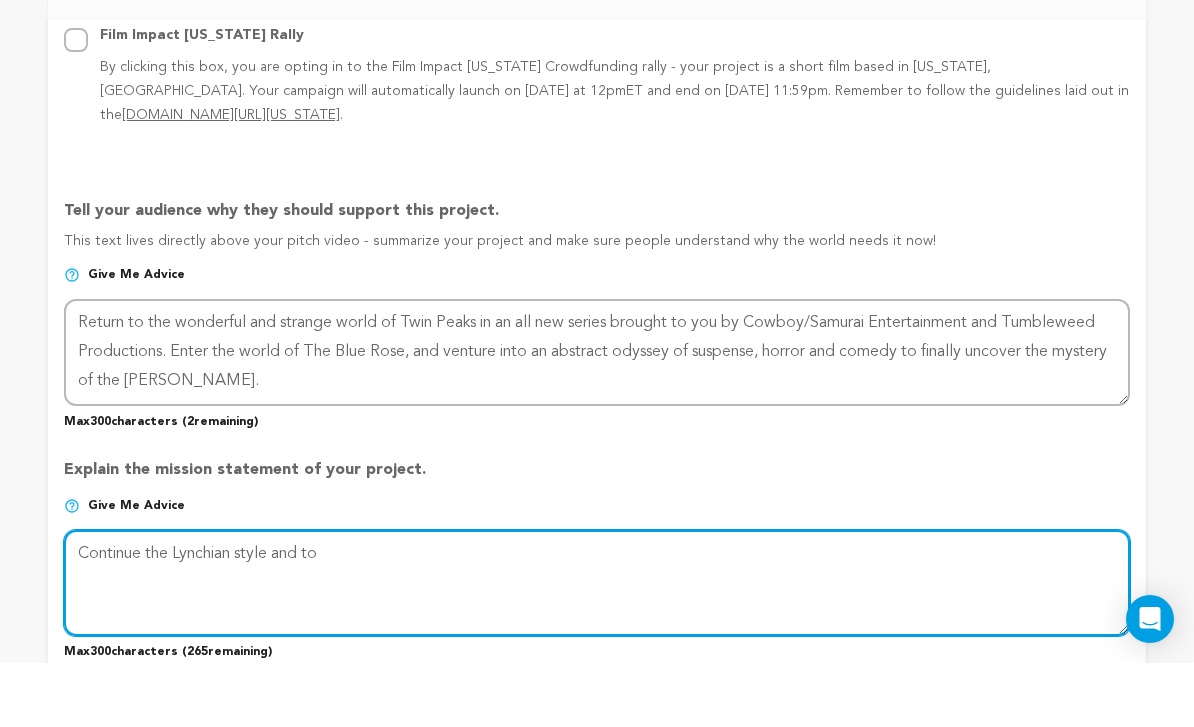 scroll, scrollTop: 1523, scrollLeft: 0, axis: vertical 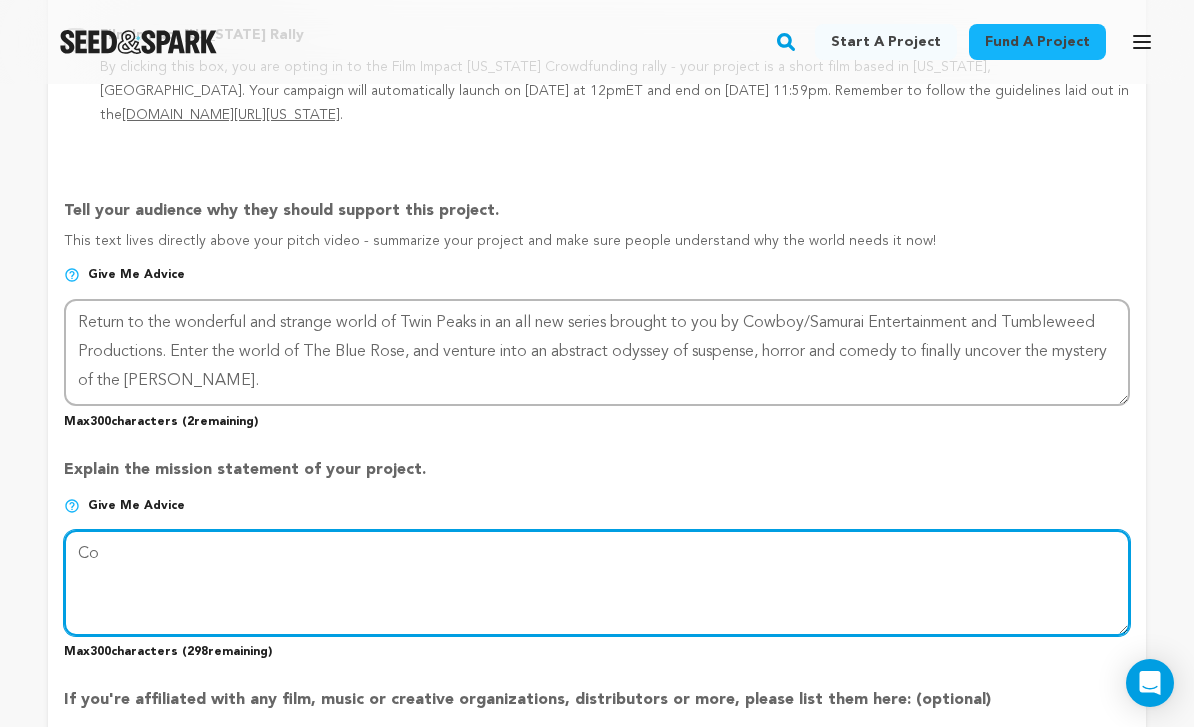 type on "C" 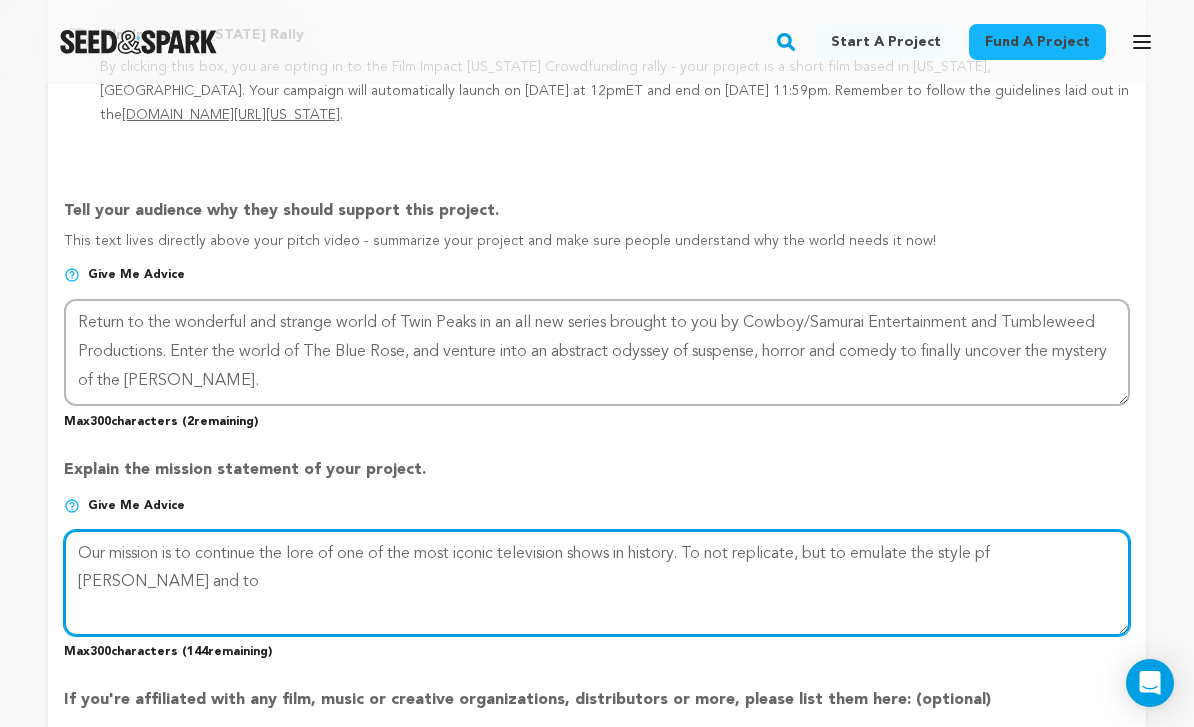 click at bounding box center [597, 583] 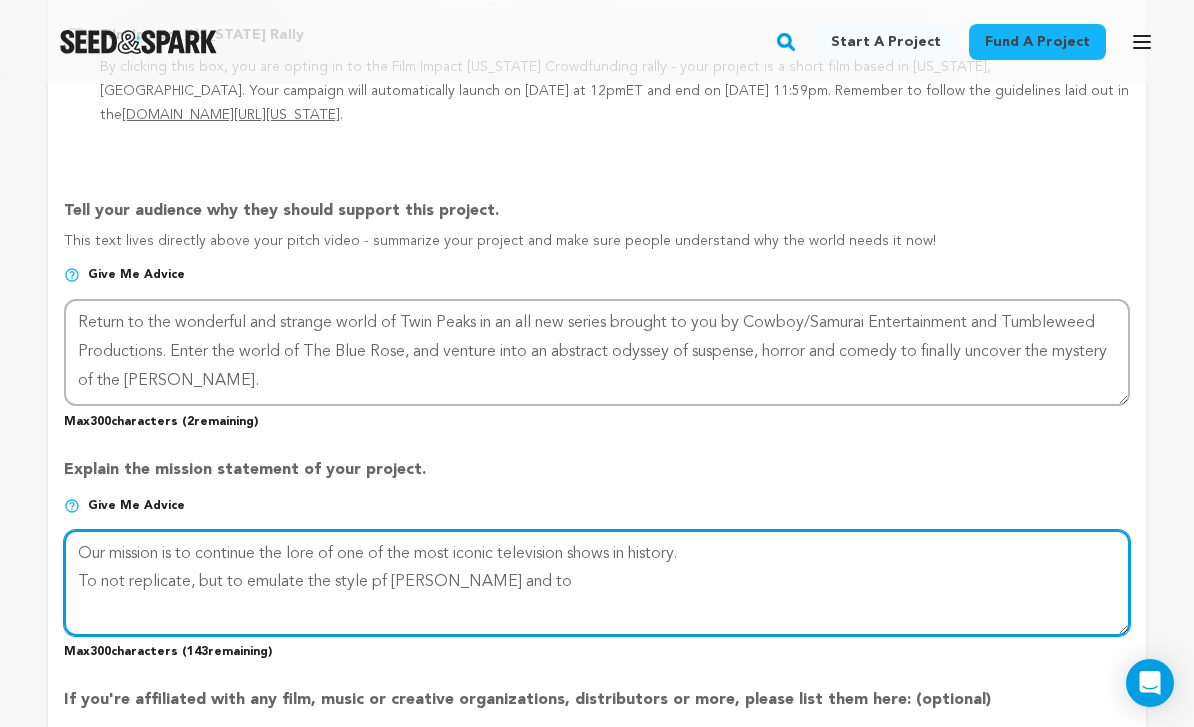 click at bounding box center [597, 583] 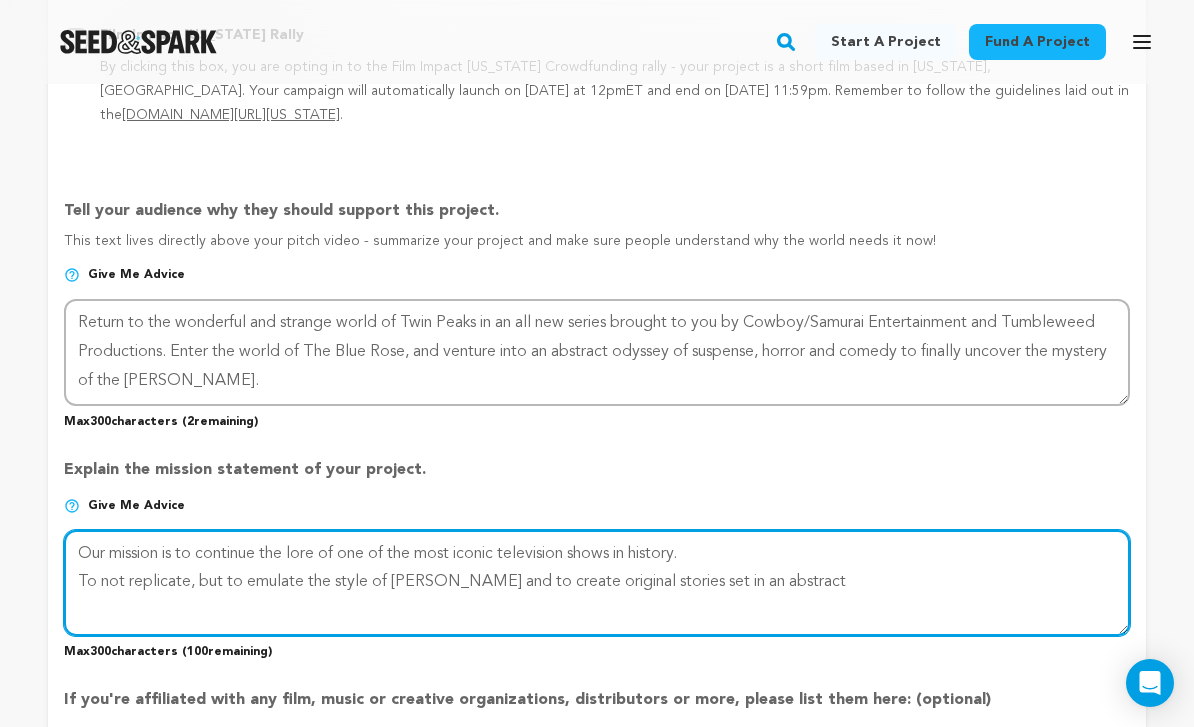 drag, startPoint x: 304, startPoint y: 526, endPoint x: 82, endPoint y: 517, distance: 222.18236 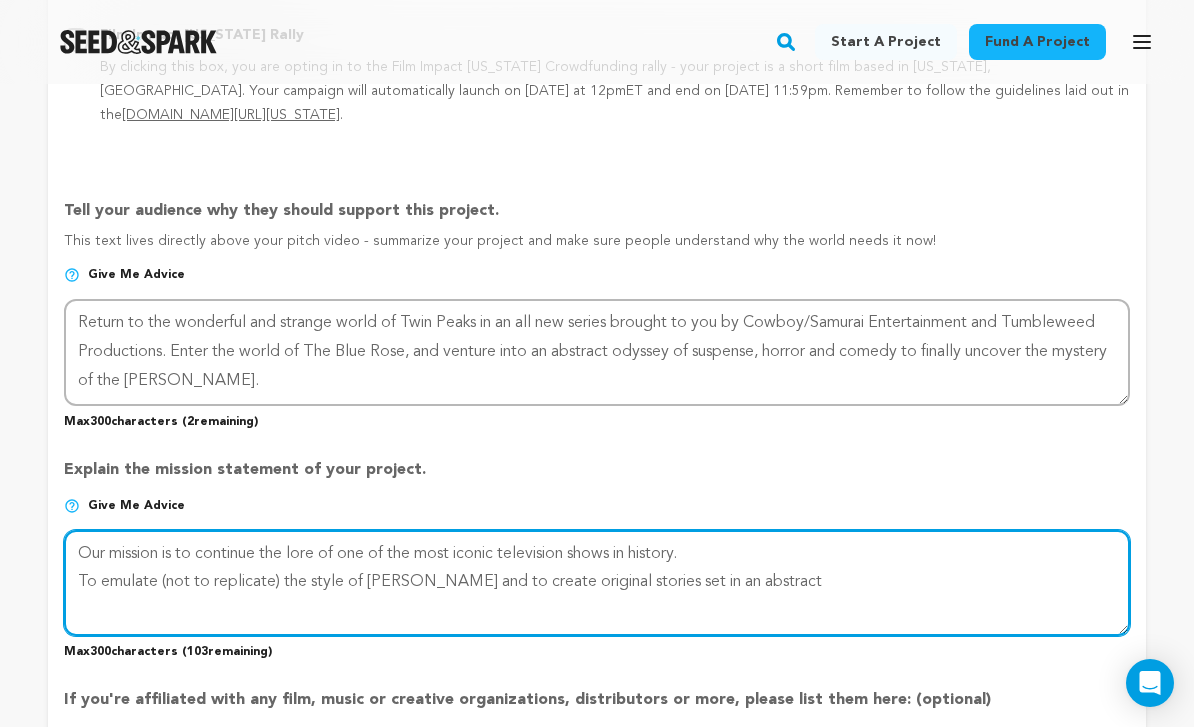 click at bounding box center (597, 583) 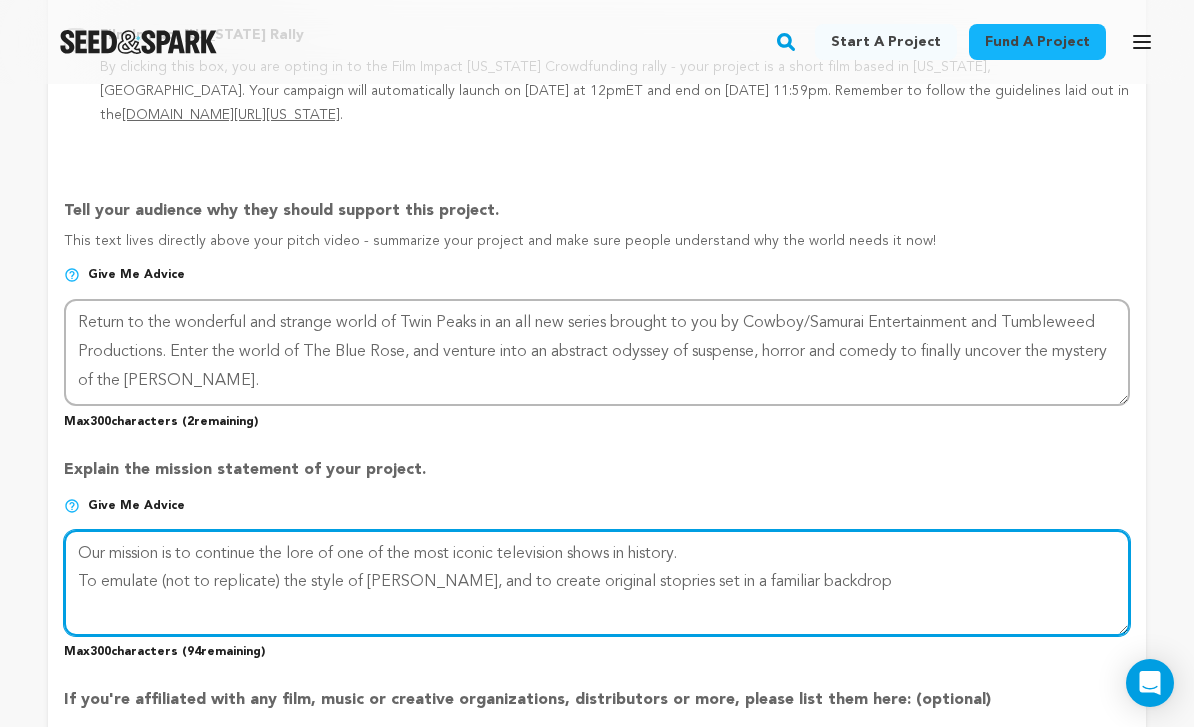 click at bounding box center (597, 583) 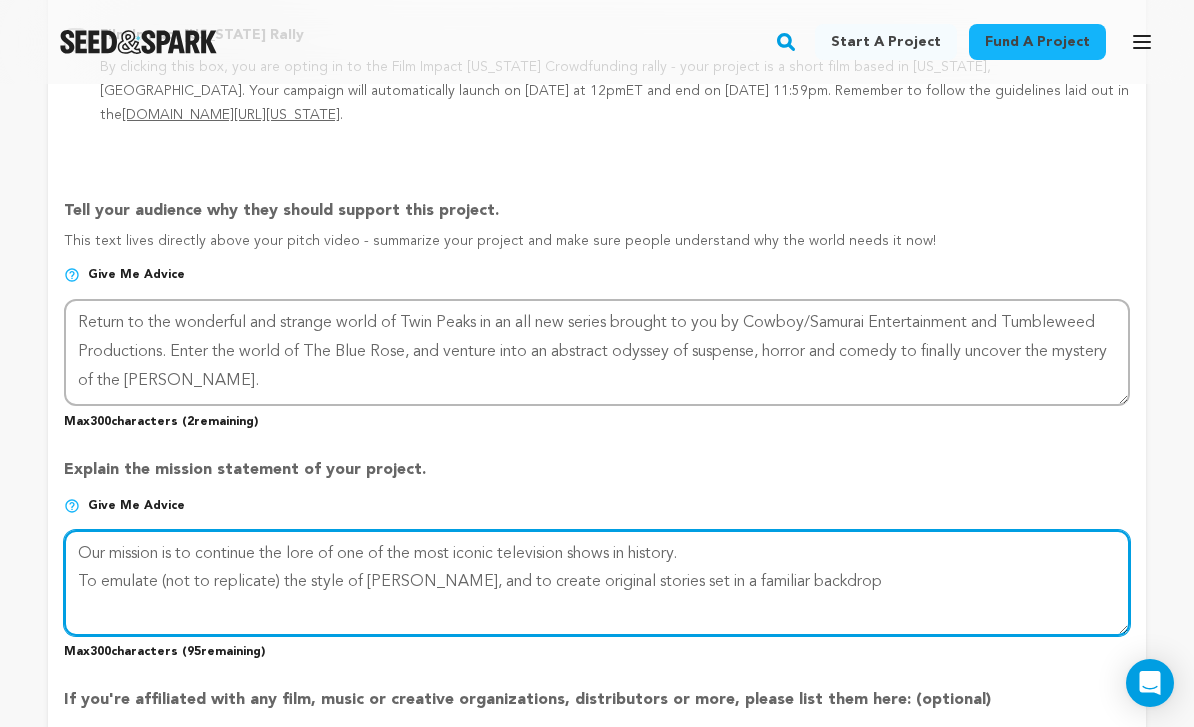 click at bounding box center (597, 583) 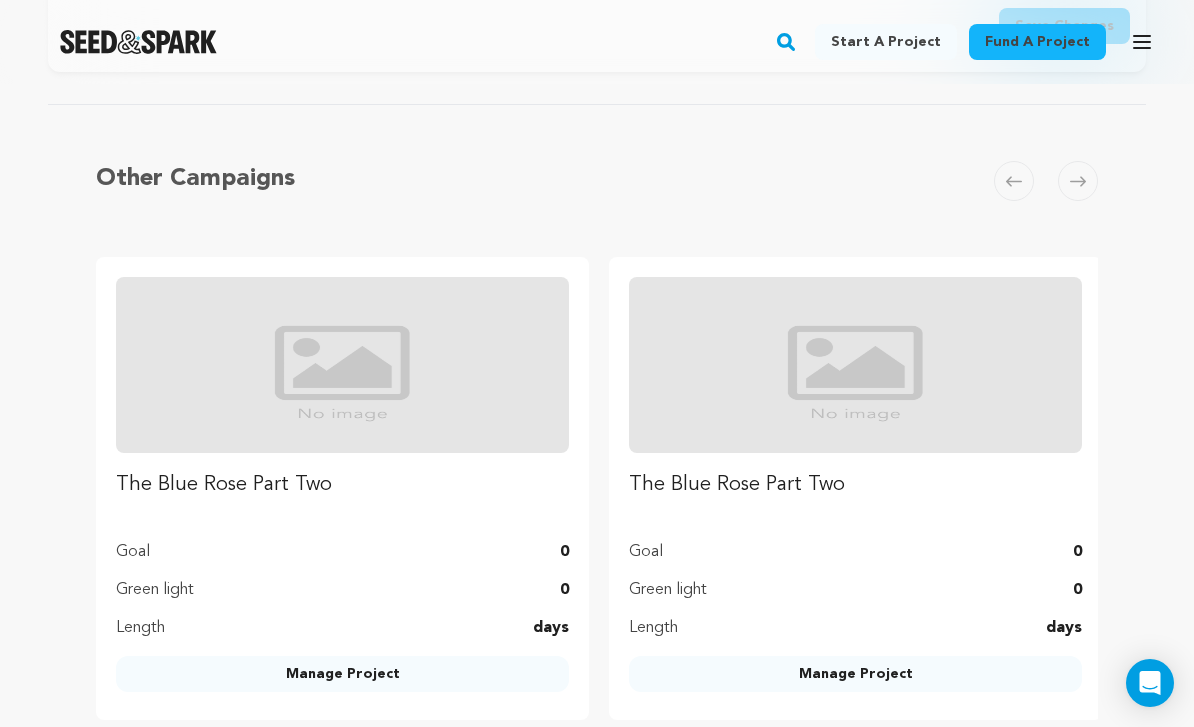 scroll, scrollTop: 2724, scrollLeft: 0, axis: vertical 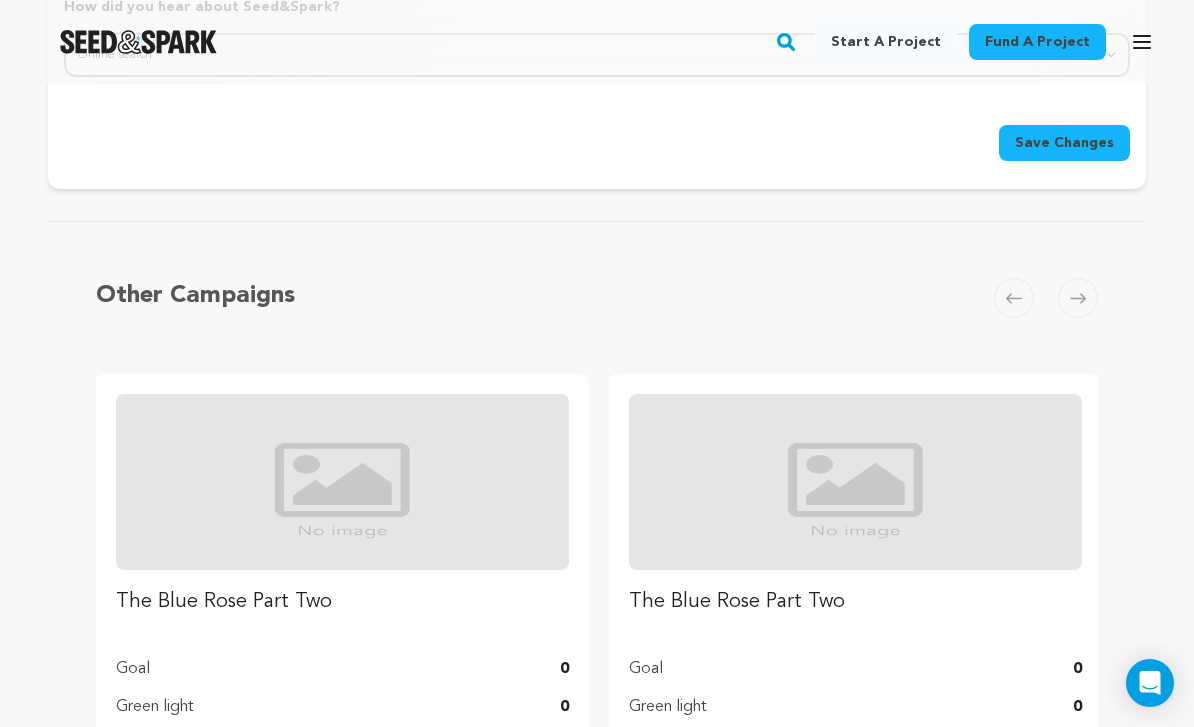 type on "Our mission is to continue the lore of one of the most iconic television shows in history.
To emulate (not to replicate) the style of [PERSON_NAME], and to create original stories set in a familiar backdrop." 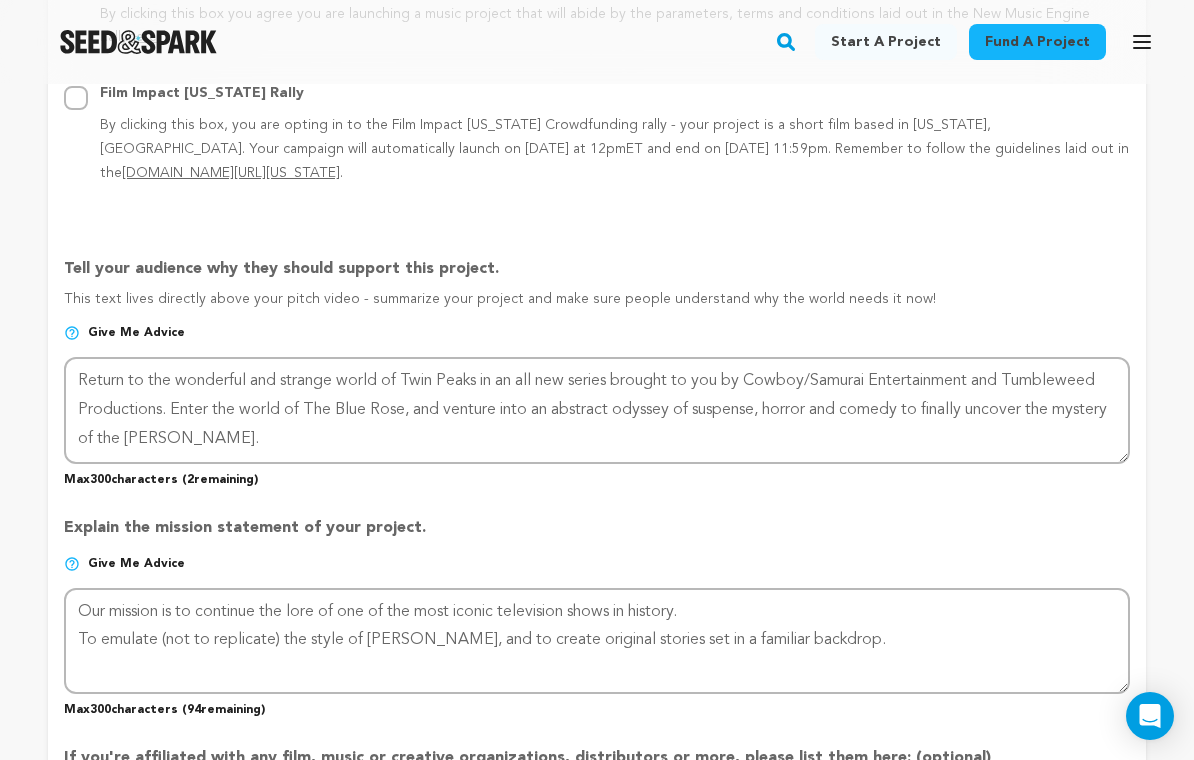 scroll, scrollTop: 1475, scrollLeft: 0, axis: vertical 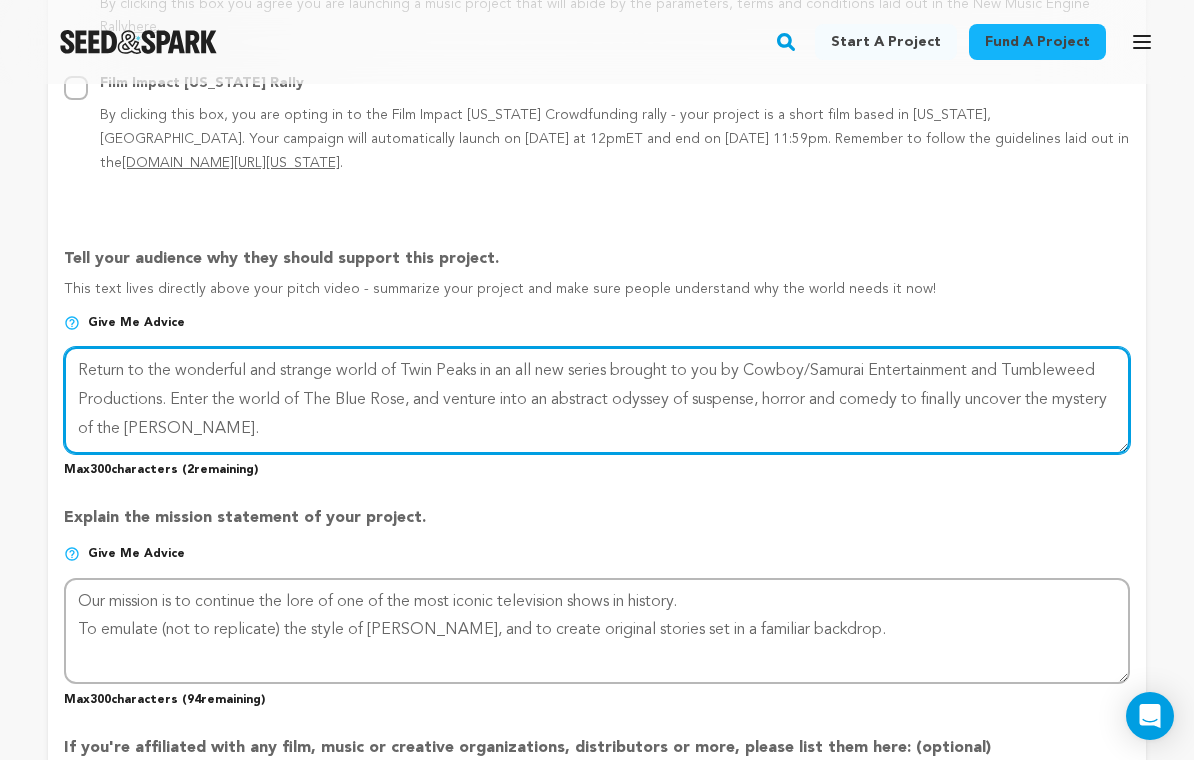 drag, startPoint x: 77, startPoint y: 315, endPoint x: 251, endPoint y: 395, distance: 191.5098 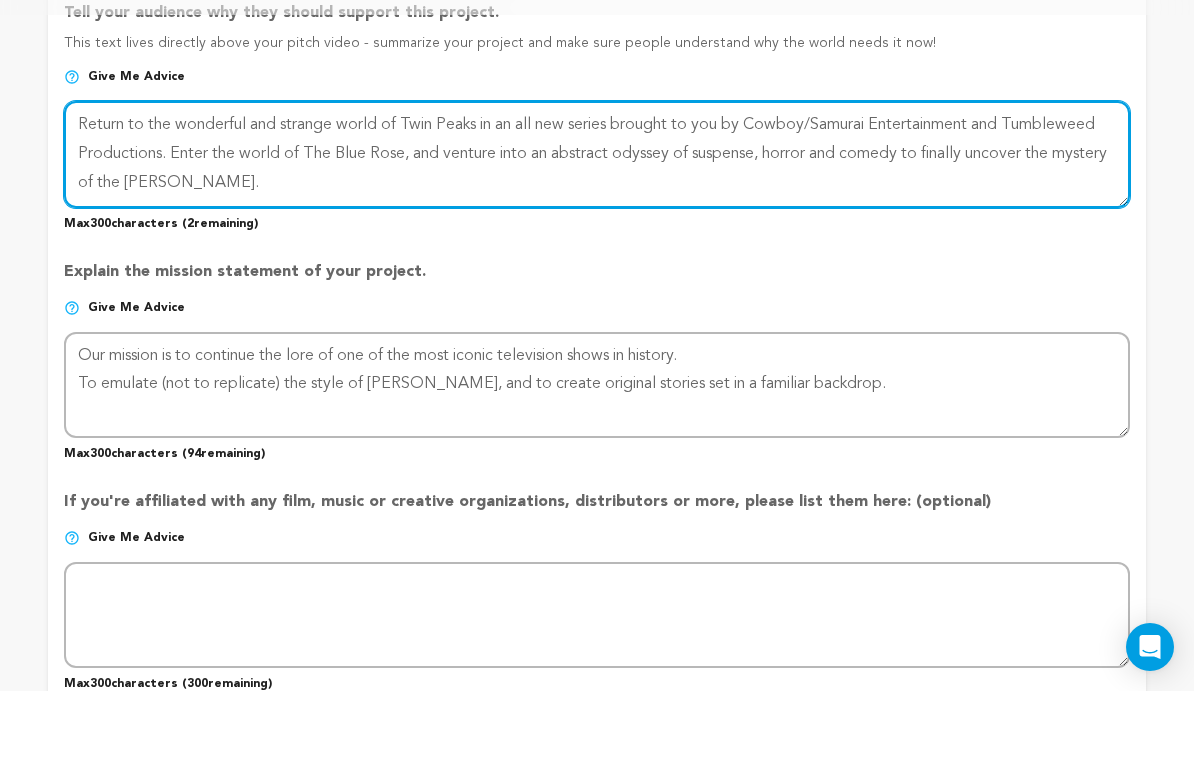 scroll, scrollTop: 1686, scrollLeft: 0, axis: vertical 